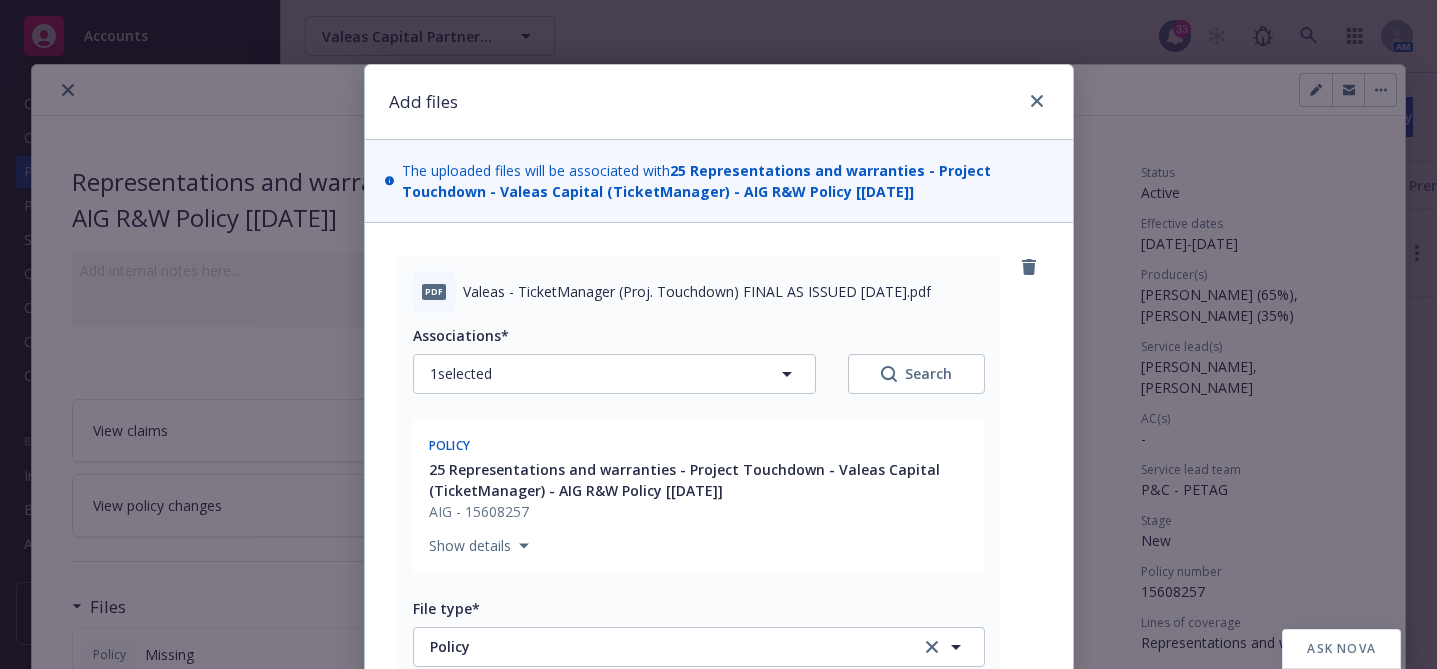 scroll, scrollTop: 0, scrollLeft: 0, axis: both 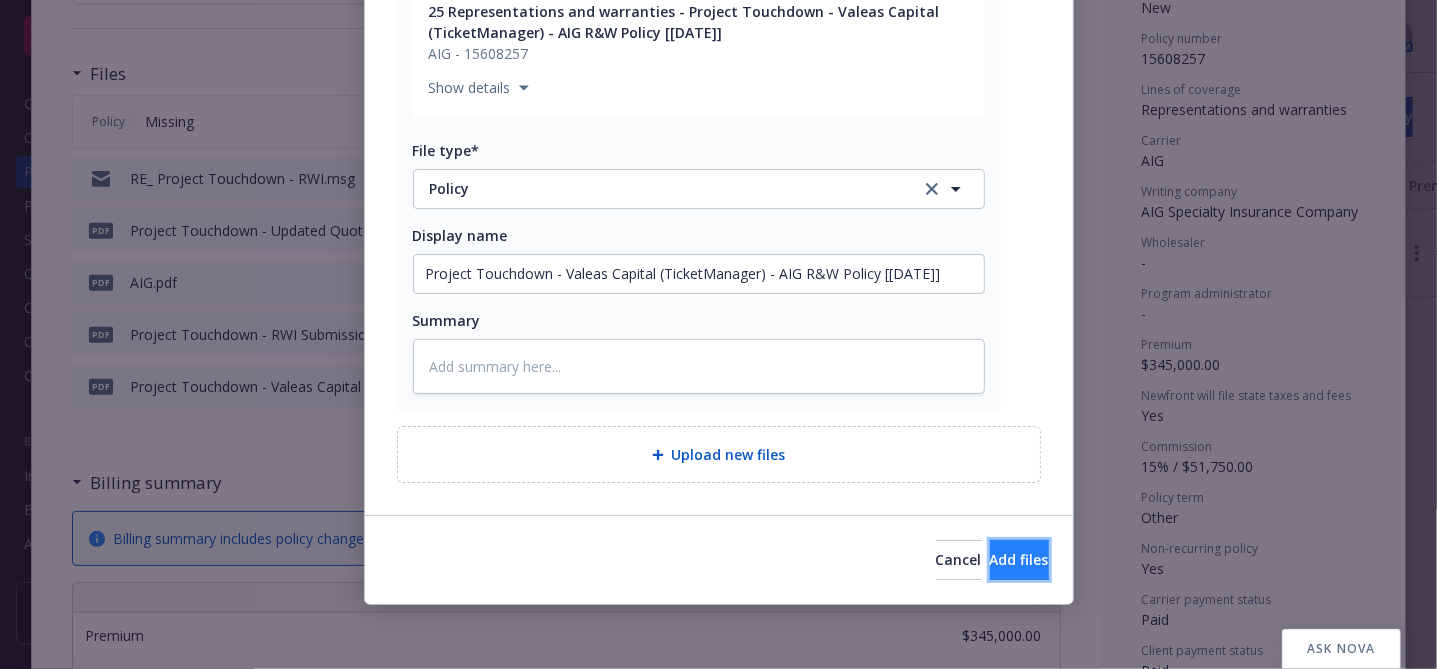 click on "Add files" at bounding box center [1019, 559] 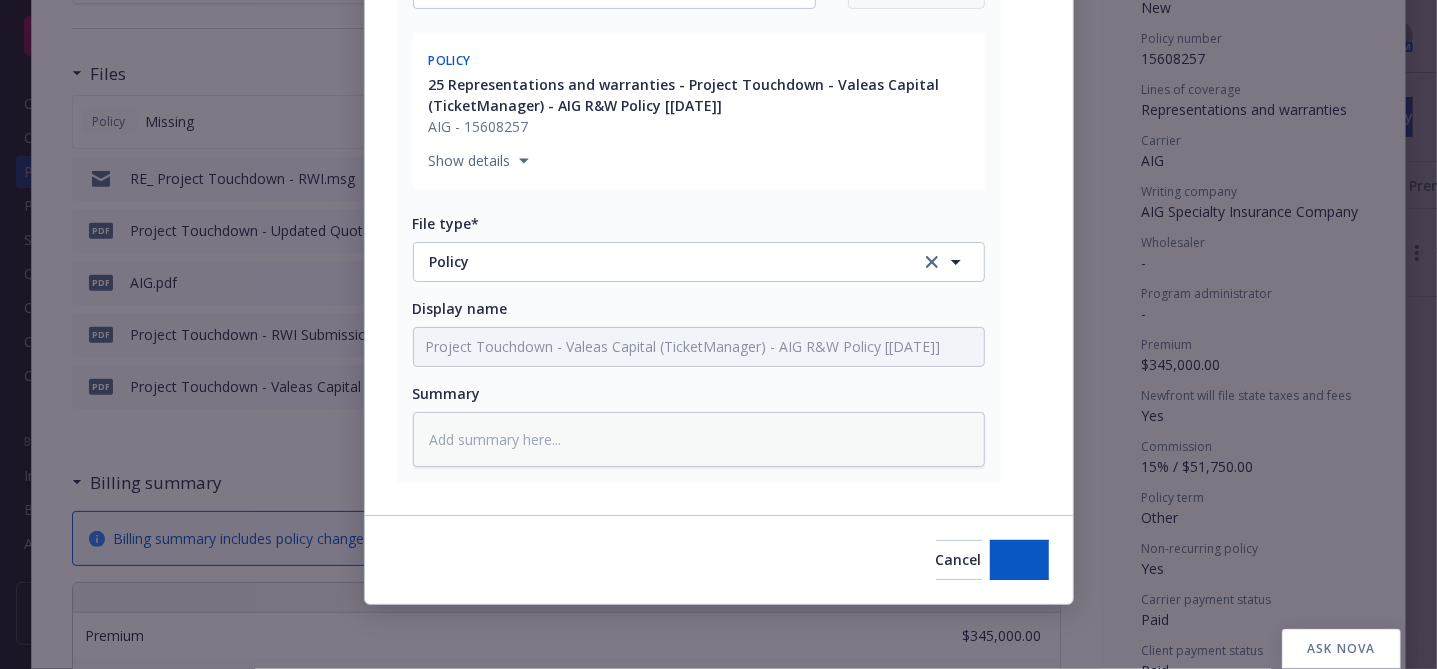 scroll, scrollTop: 386, scrollLeft: 0, axis: vertical 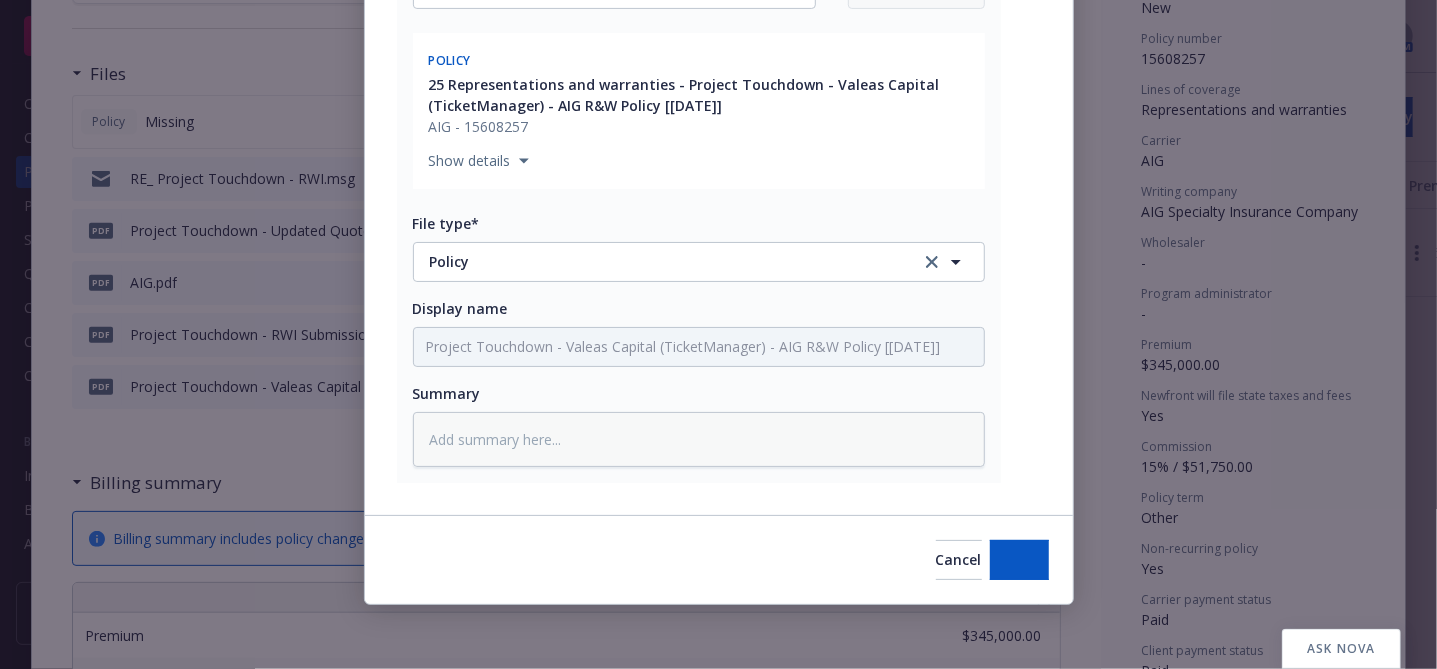 type on "x" 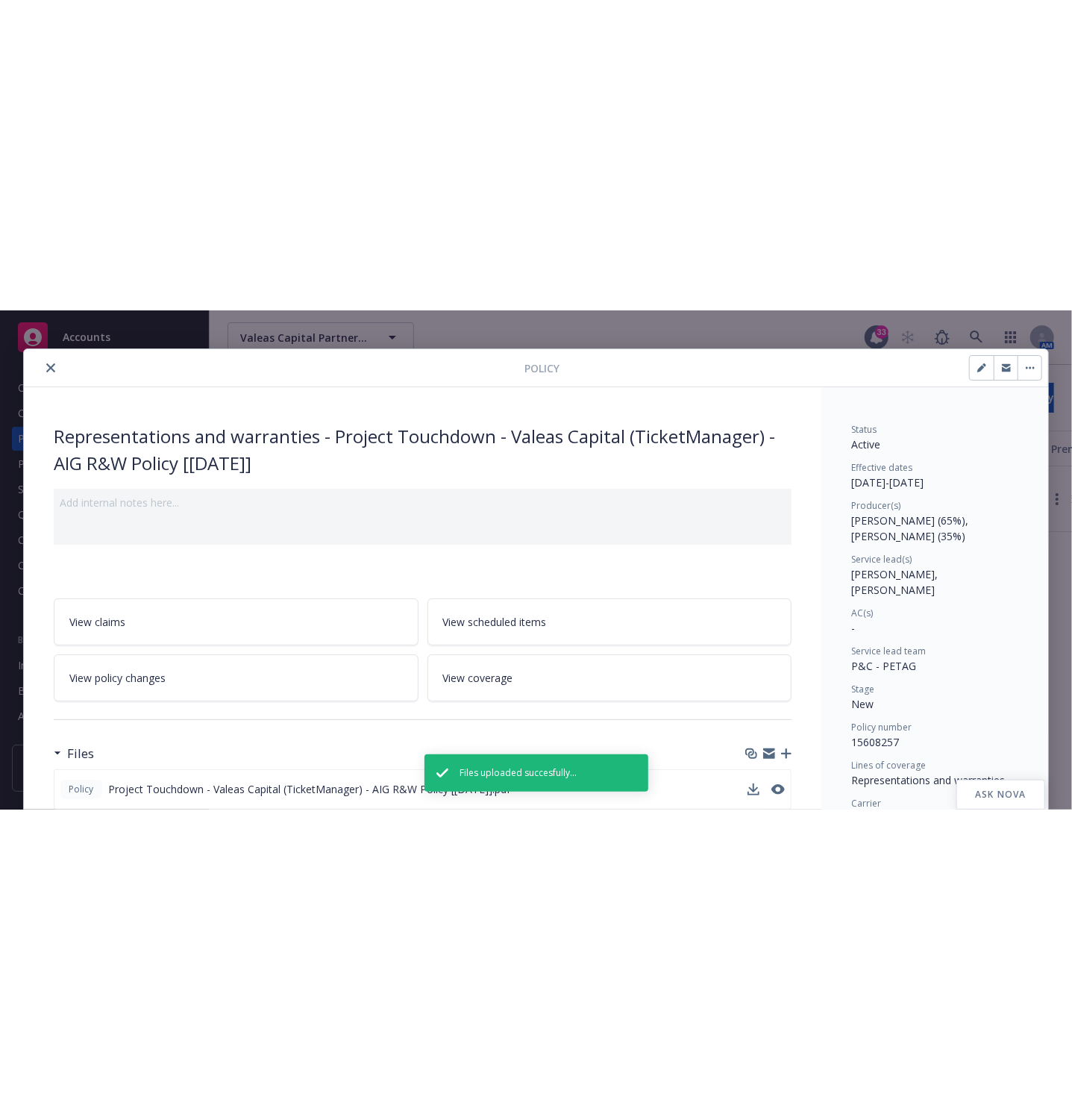 scroll, scrollTop: 0, scrollLeft: 0, axis: both 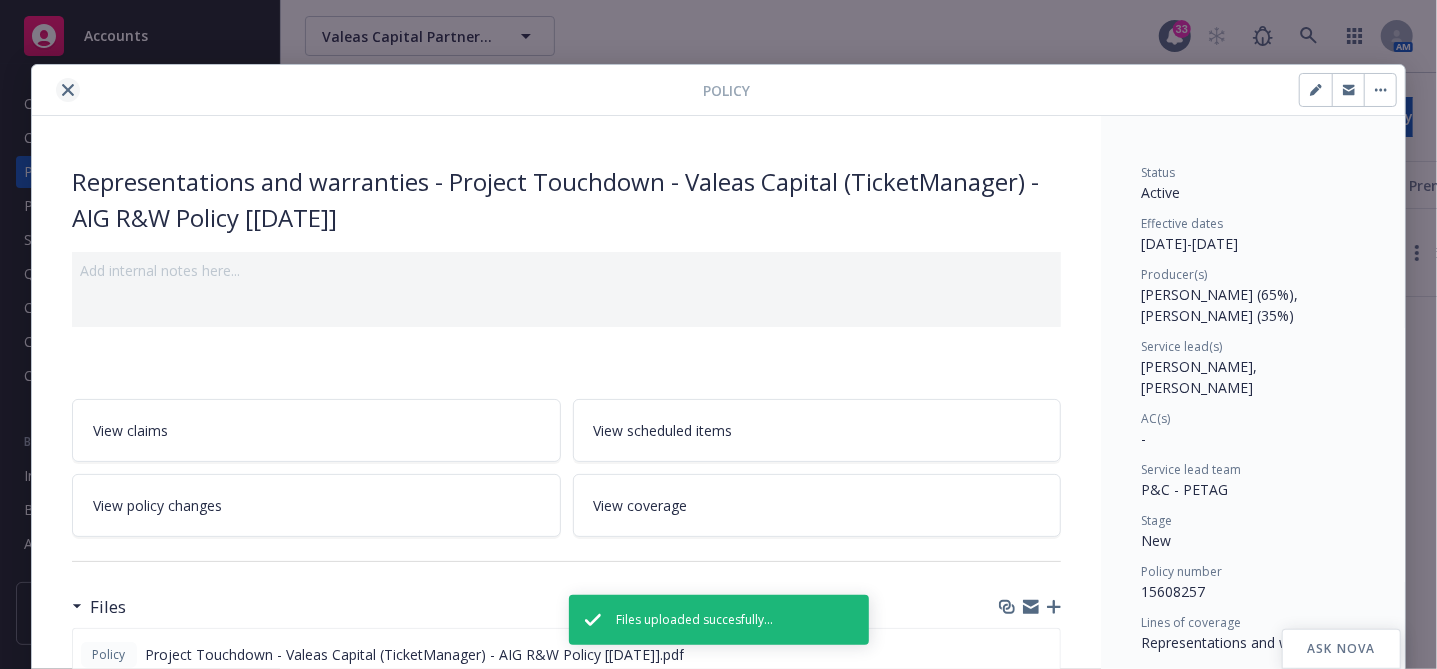 click at bounding box center (68, 90) 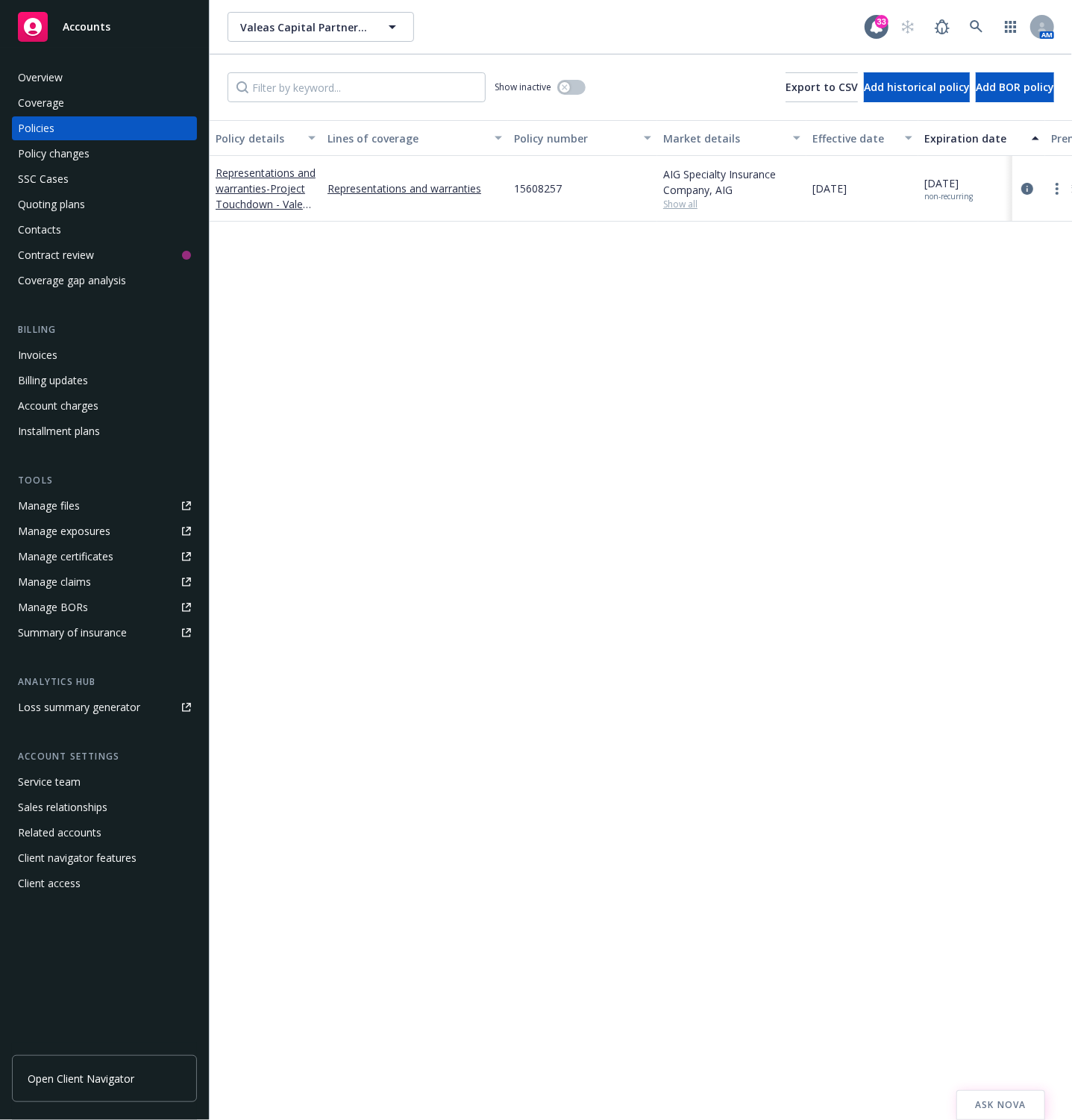 click on "ASK NOVA" at bounding box center (1000, 1105) 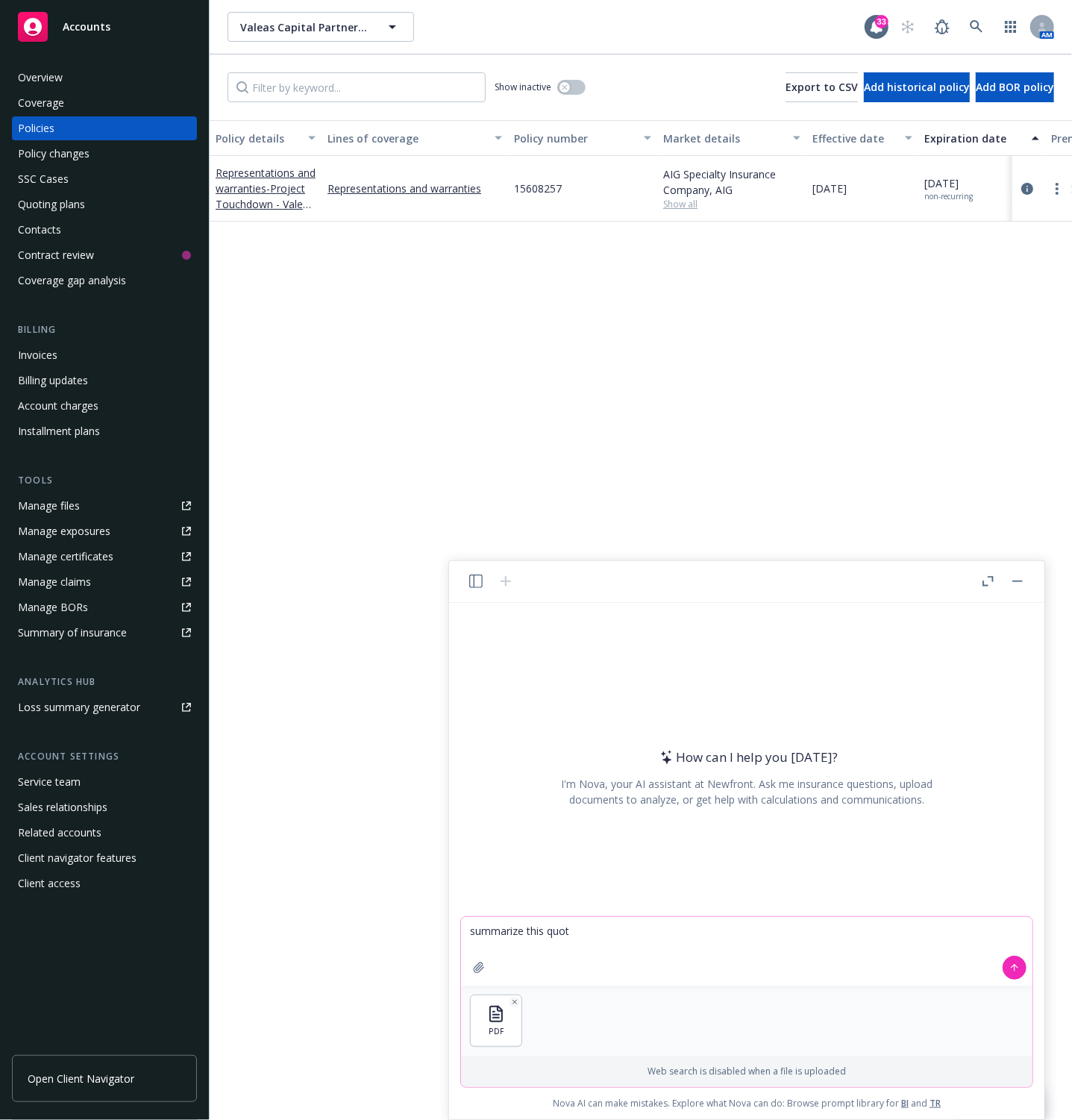 type on "summarize this quote" 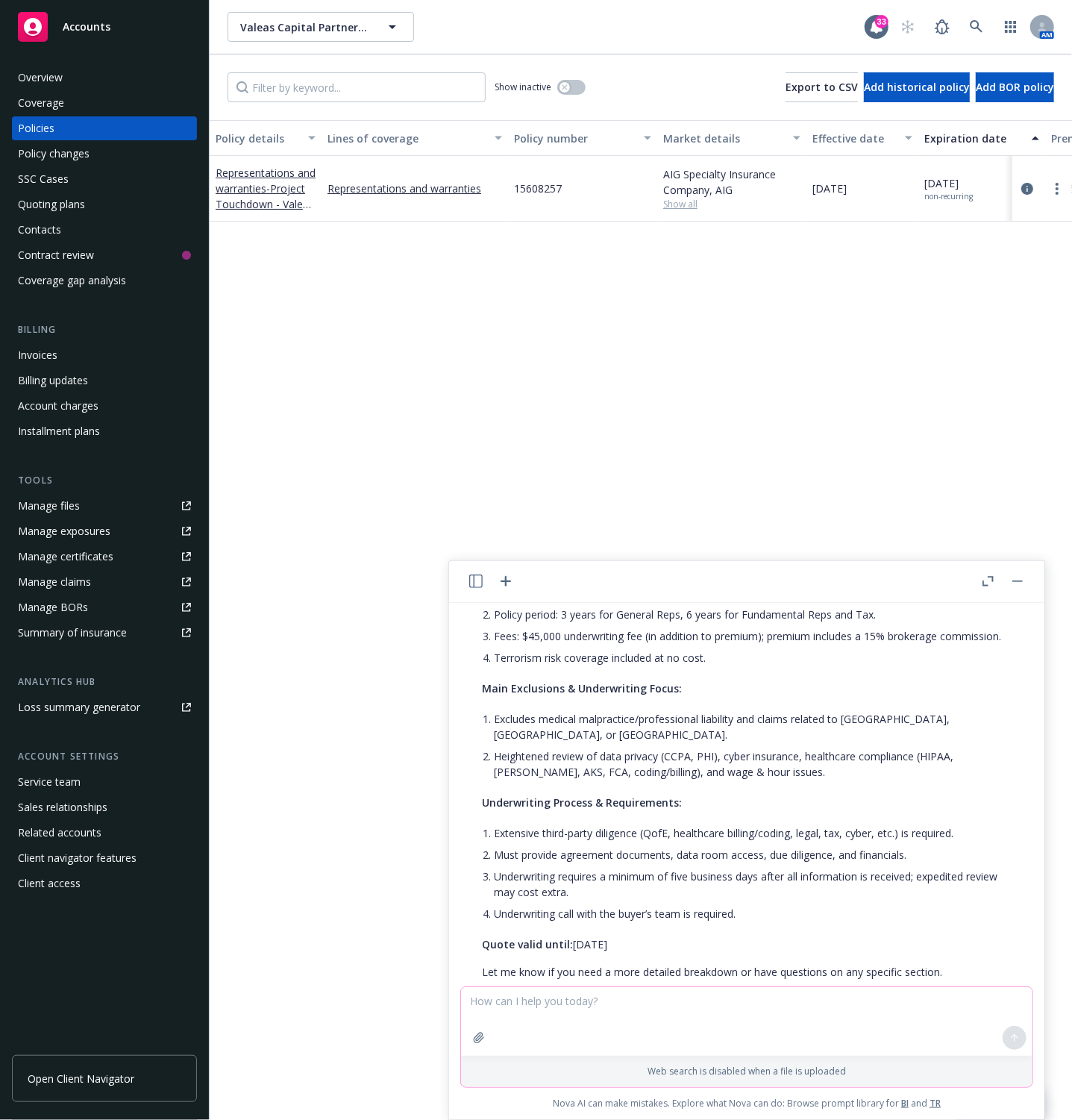 scroll, scrollTop: 442, scrollLeft: 0, axis: vertical 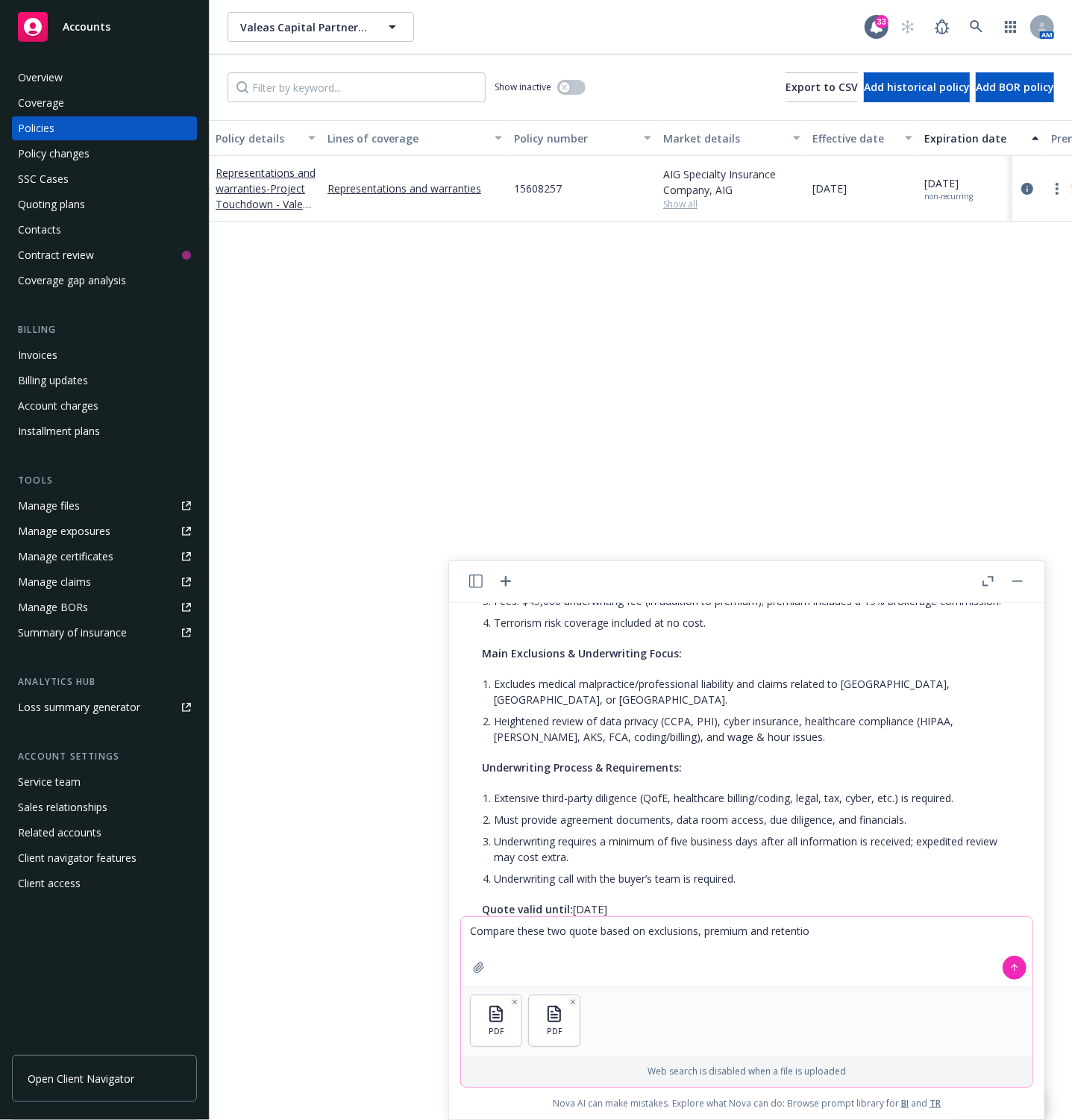 type on "Compare these two quote based on exclusions, premium and retention" 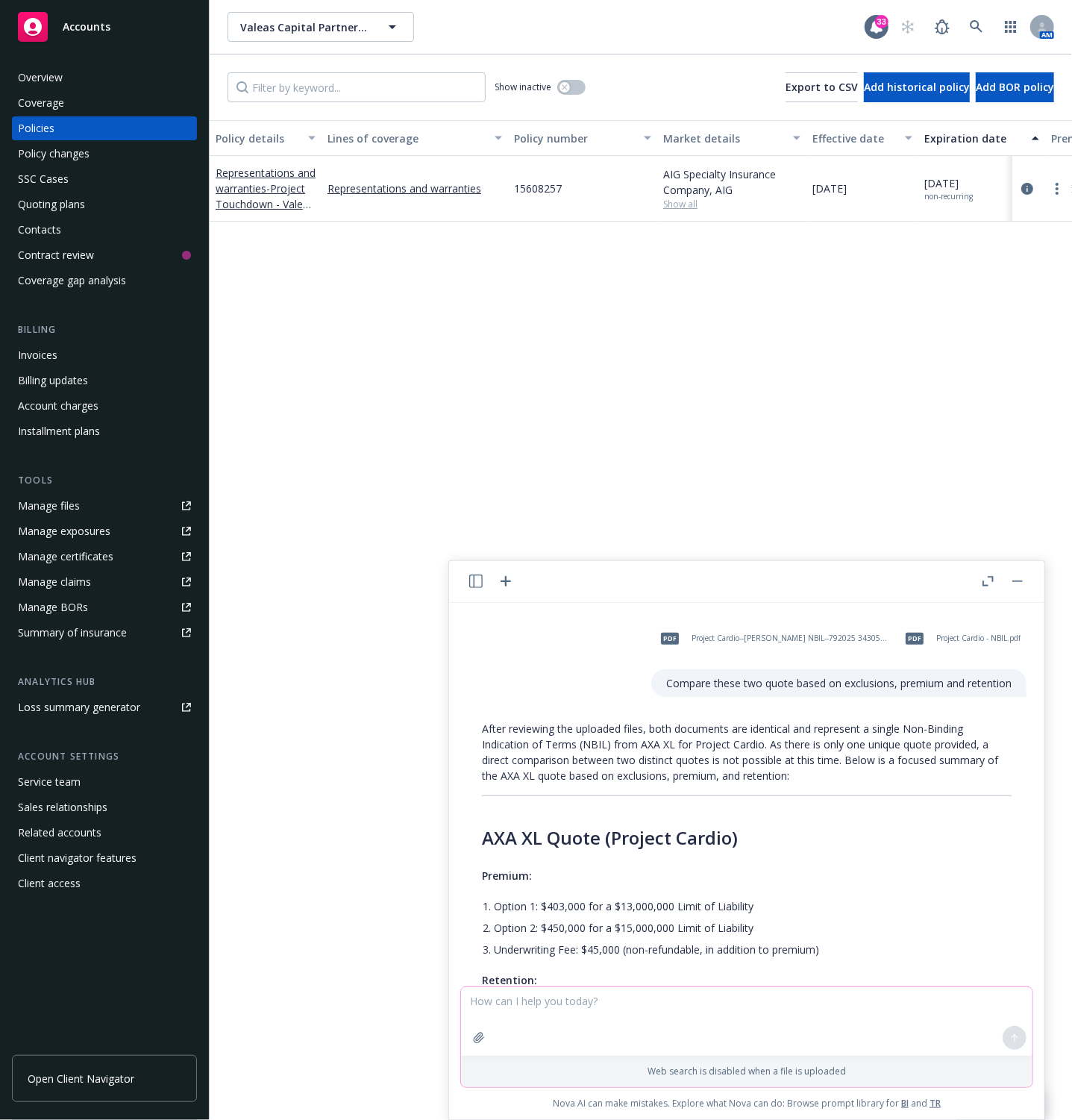 scroll, scrollTop: 681, scrollLeft: 0, axis: vertical 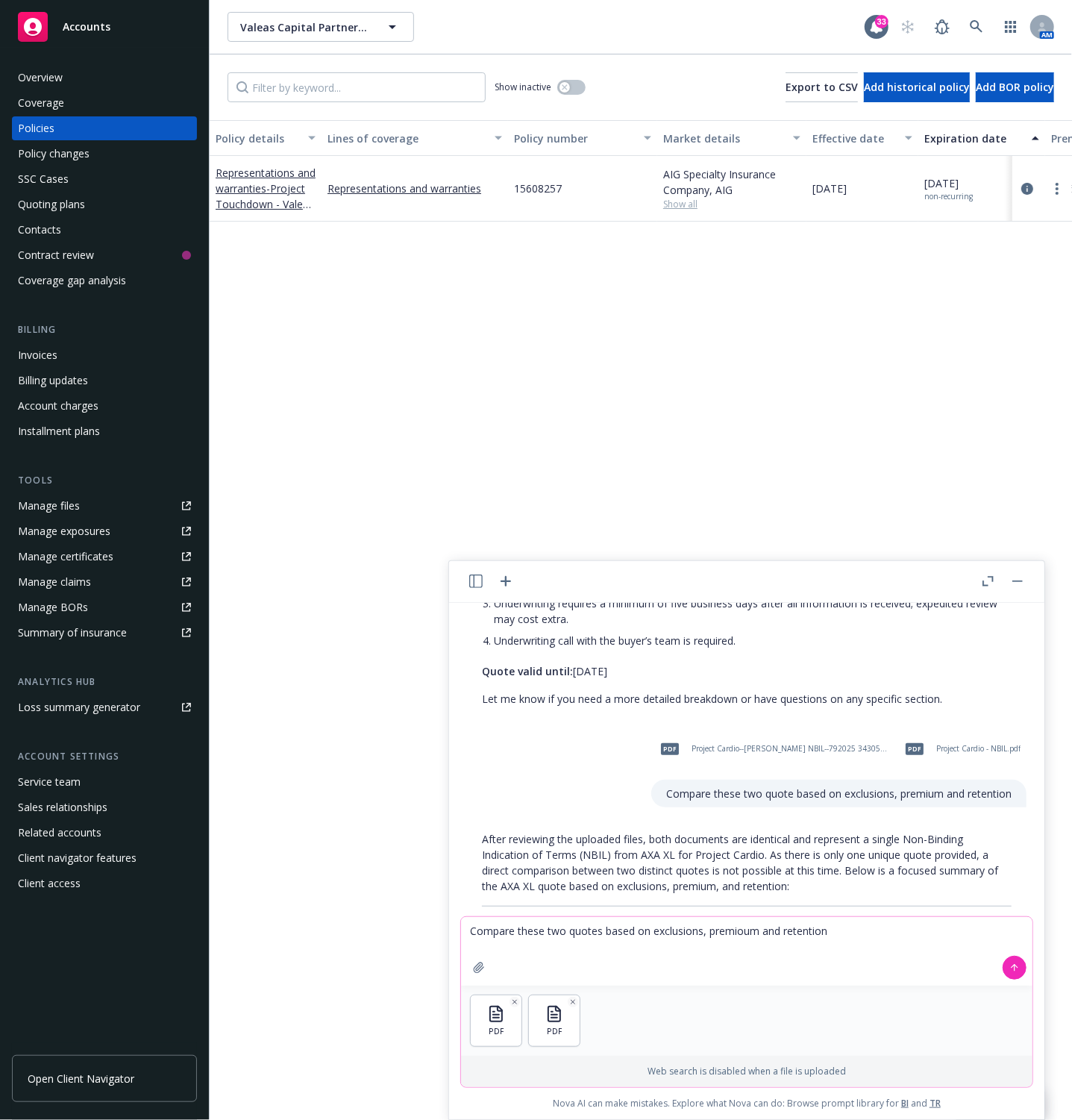 drag, startPoint x: 733, startPoint y: 937, endPoint x: 773, endPoint y: 951, distance: 42.37924 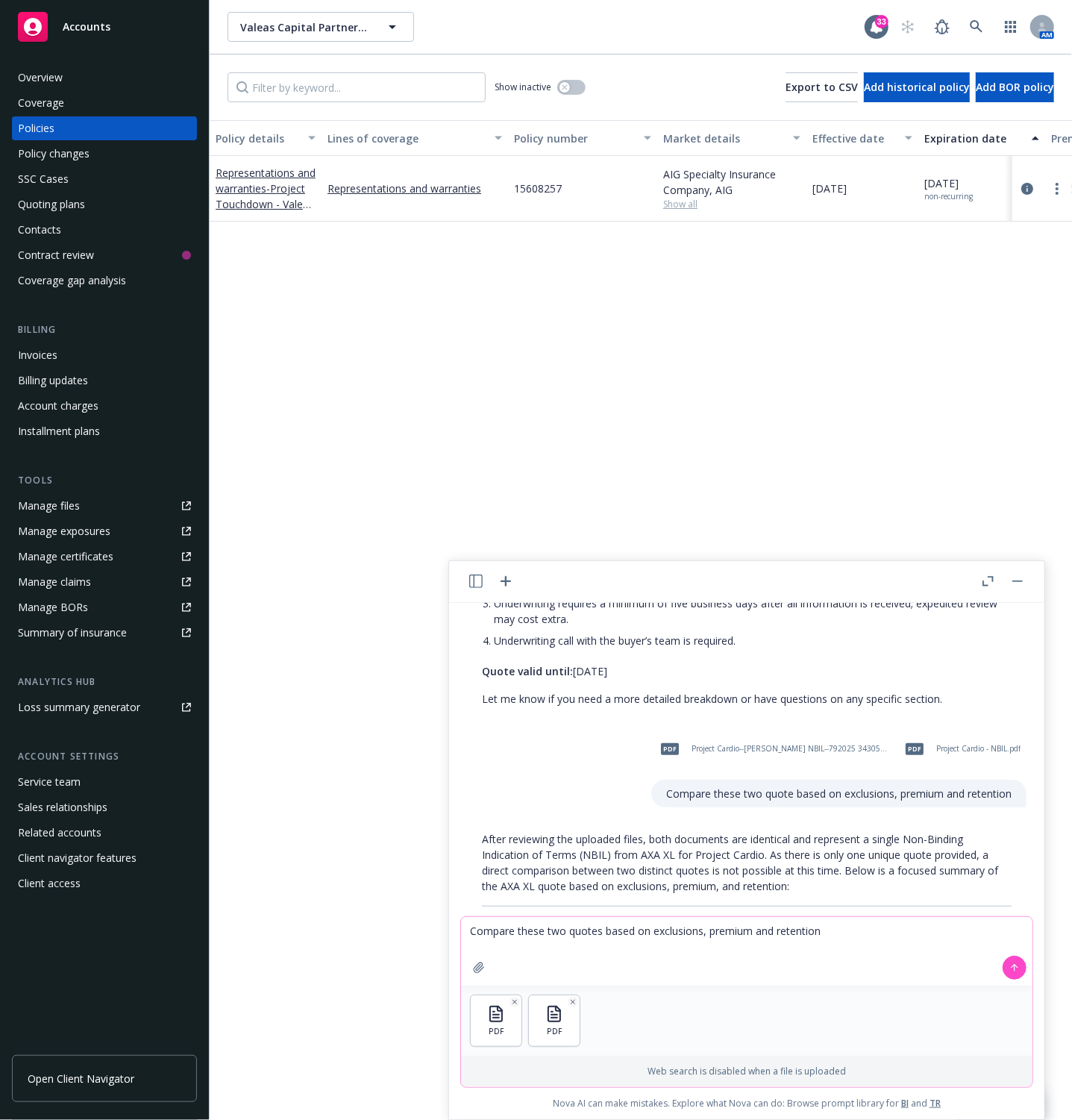 type on "Compare these two quotes based on exclusions, premium and retention" 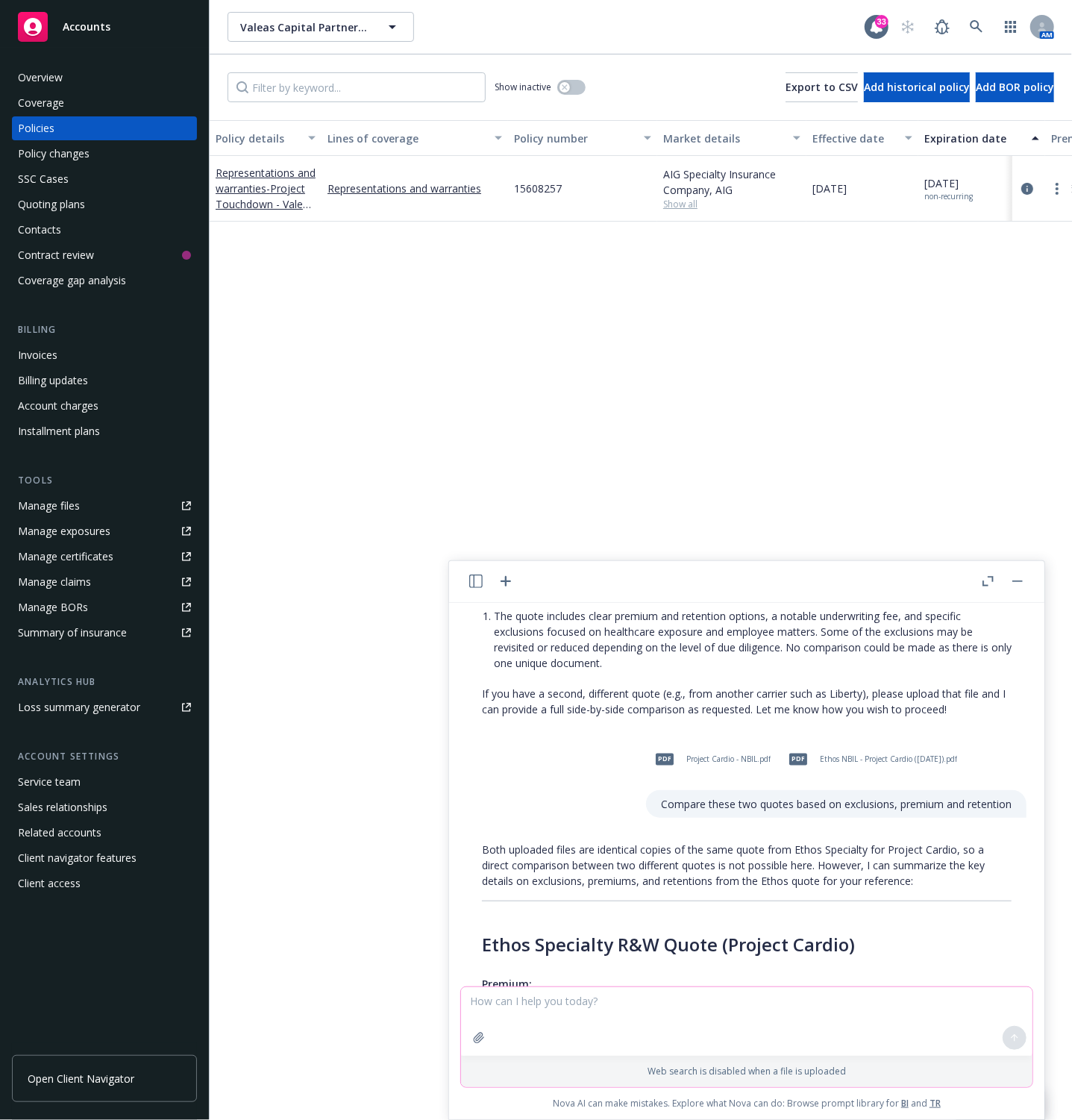 scroll, scrollTop: 1439, scrollLeft: 0, axis: vertical 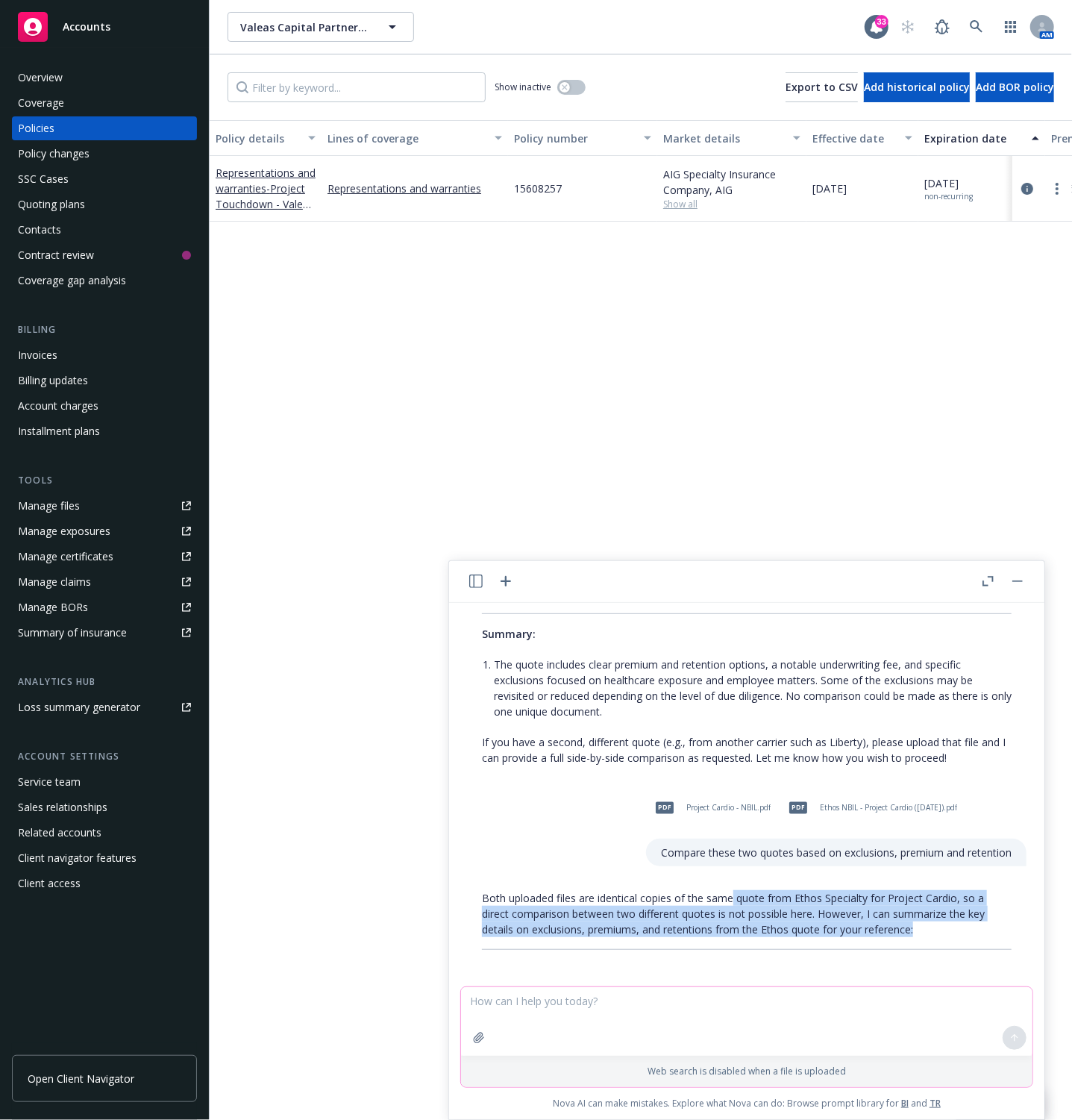 drag, startPoint x: 733, startPoint y: 913, endPoint x: 926, endPoint y: 947, distance: 195.9719 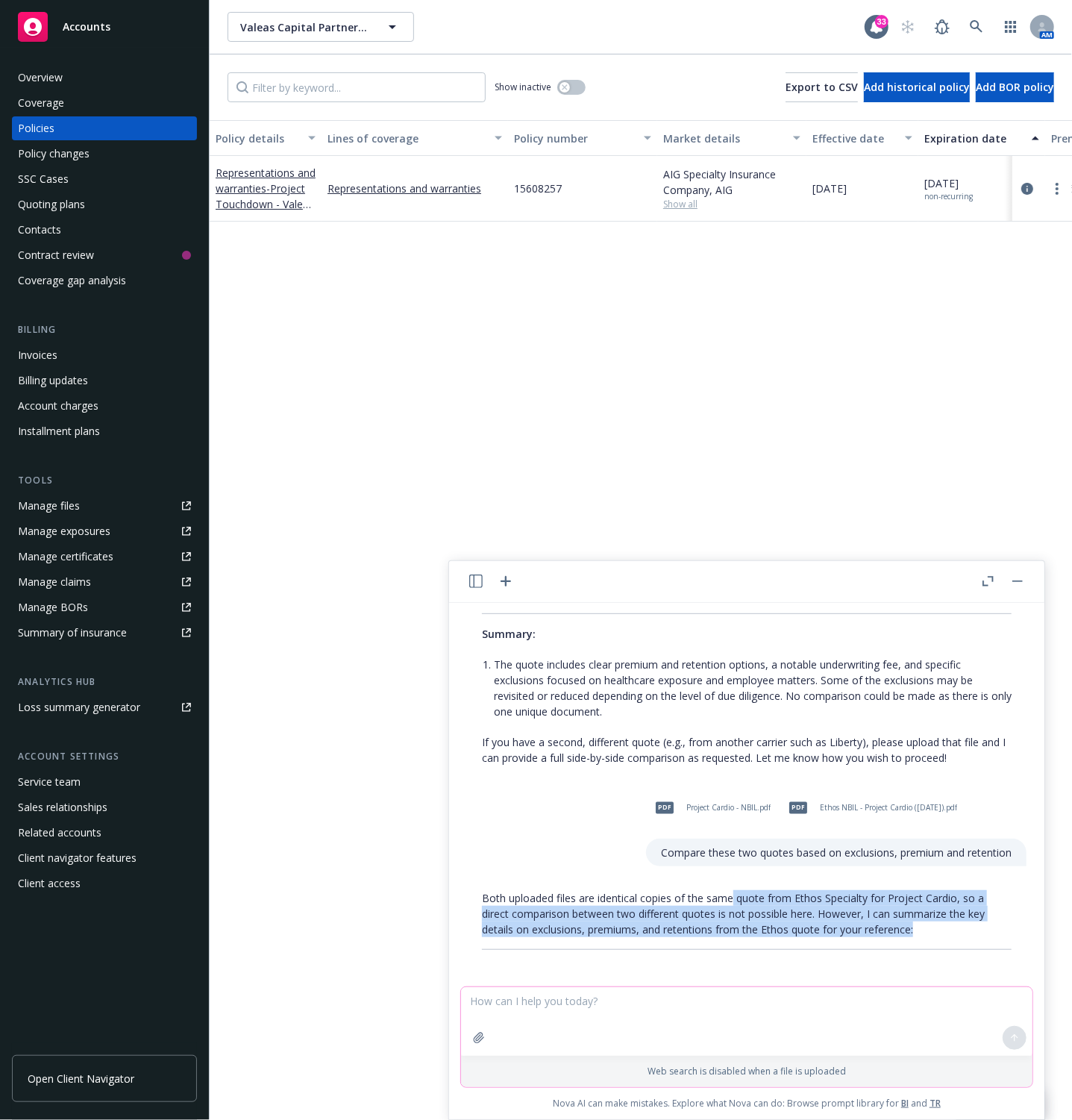 click on "Both uploaded files are identical copies of the same quote from Ethos Specialty for Project Cardio, so a direct comparison between two different quotes is not possible here. However, I can summarize the key details on exclusions, premiums, and retentions from the Ethos quote for your reference:" at bounding box center (747, 913) 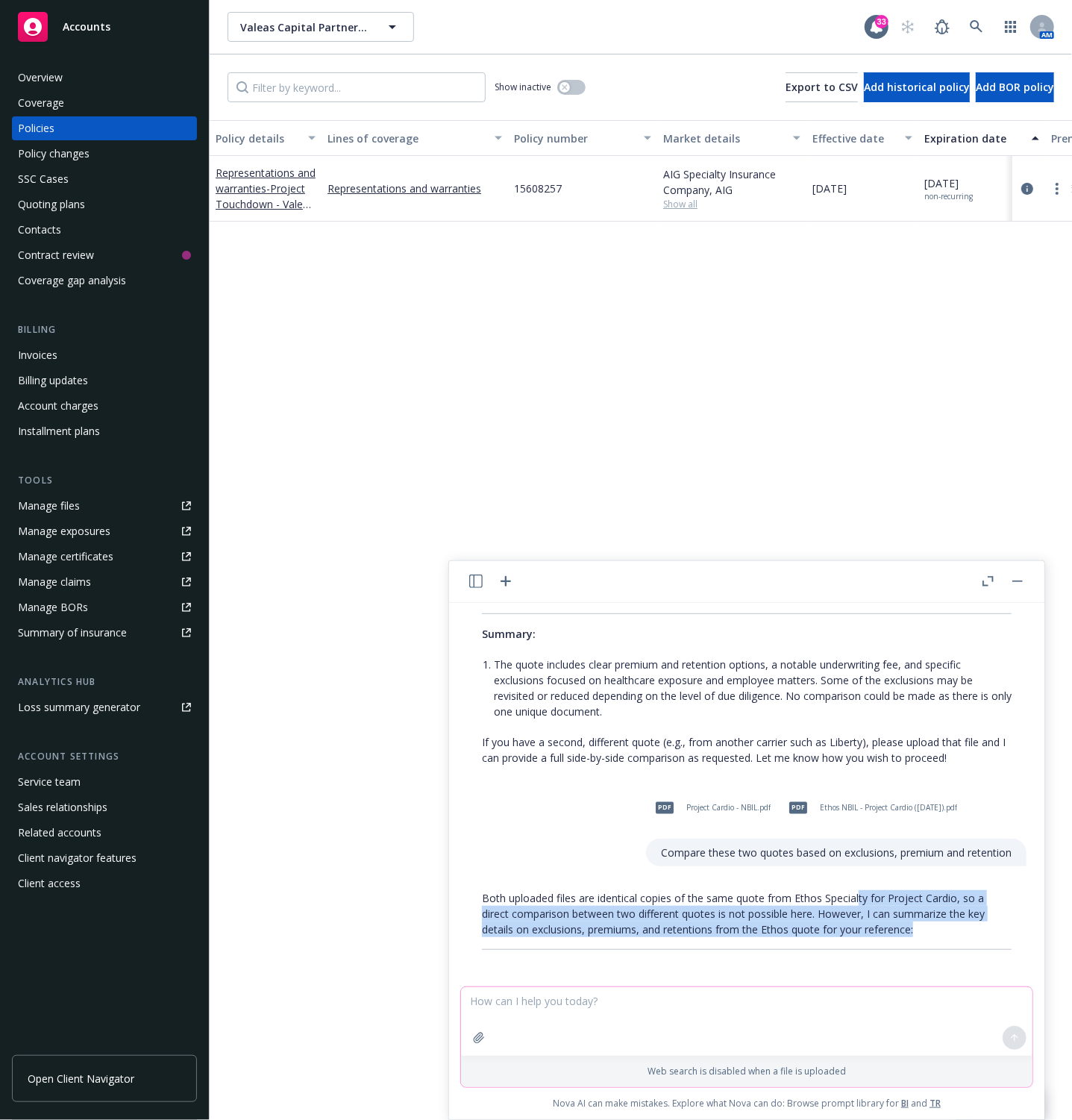 drag, startPoint x: 858, startPoint y: 904, endPoint x: 940, endPoint y: 946, distance: 92.1303 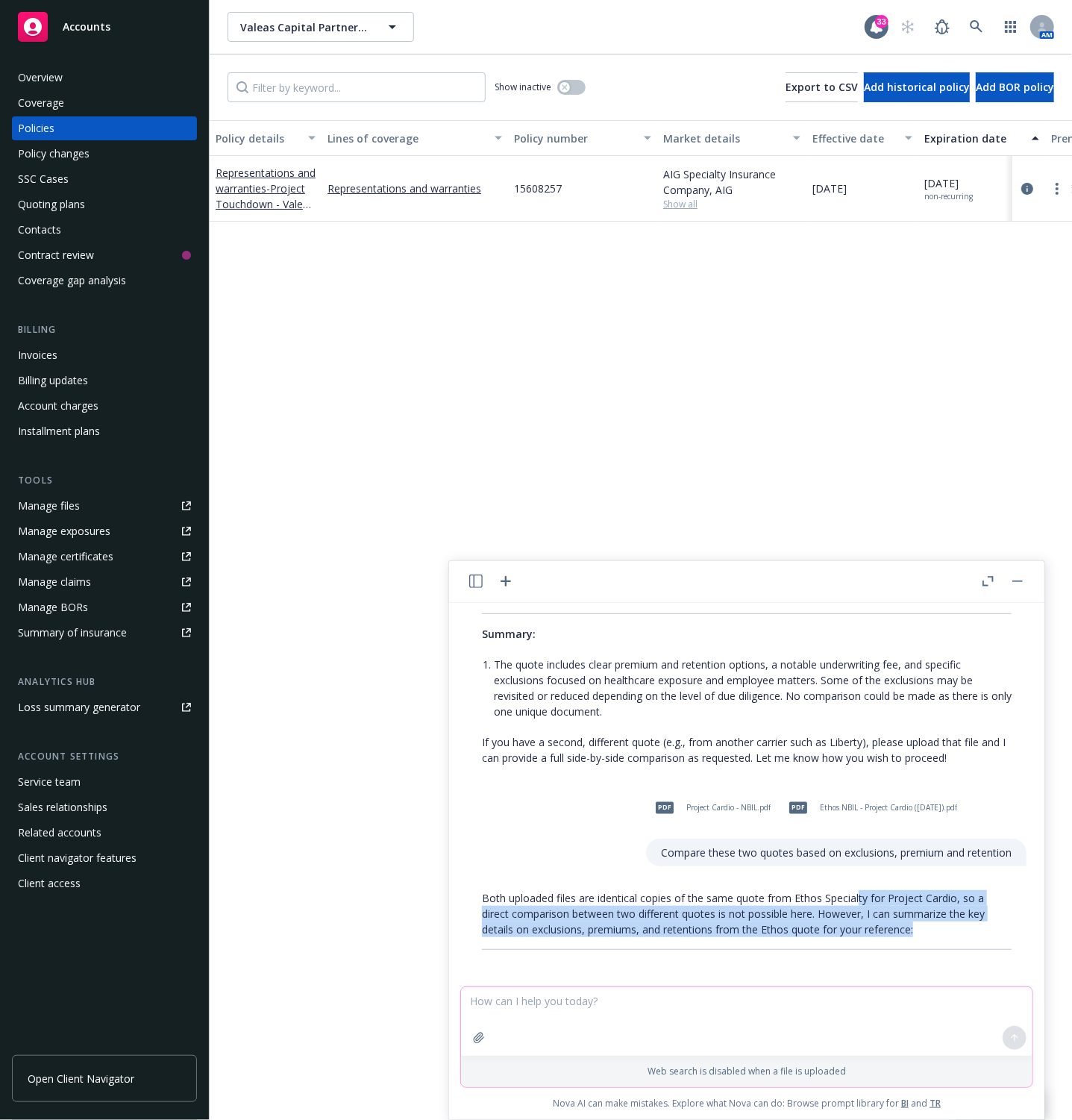 click on "Both uploaded files are identical copies of the same quote from Ethos Specialty for Project Cardio, so a direct comparison between two different quotes is not possible here. However, I can summarize the key details on exclusions, premiums, and retentions from the Ethos quote for your reference:
Ethos Specialty R&W Quote (Project Cardio)
Premium:
Option A: $13,000,000 limit — $377,000 base premium
Option B: $15,000,000 limit — $428,000 base premium
Diligence Fee: $50,000 (in addition to premium)
Premiums are exclusive of surplus lines taxes and other applicable fees
15% brokerage commission is included in the premium
Optional enhancements (extra premium):
Healthcare reps (6 years): 0.20% of Limit ($26,000 for A; $30,000 for B)
Tax Gross-Up: 0.25% of Limit ($32,500 for A; $37,500 for B)
Retention:
Initial: 0.5% of Enterprise Value ($640,000 based on $128M EV)
Seller to contribute at least $320,000 of this
Exclusions:
Medical malpractice" at bounding box center [747, 1249] 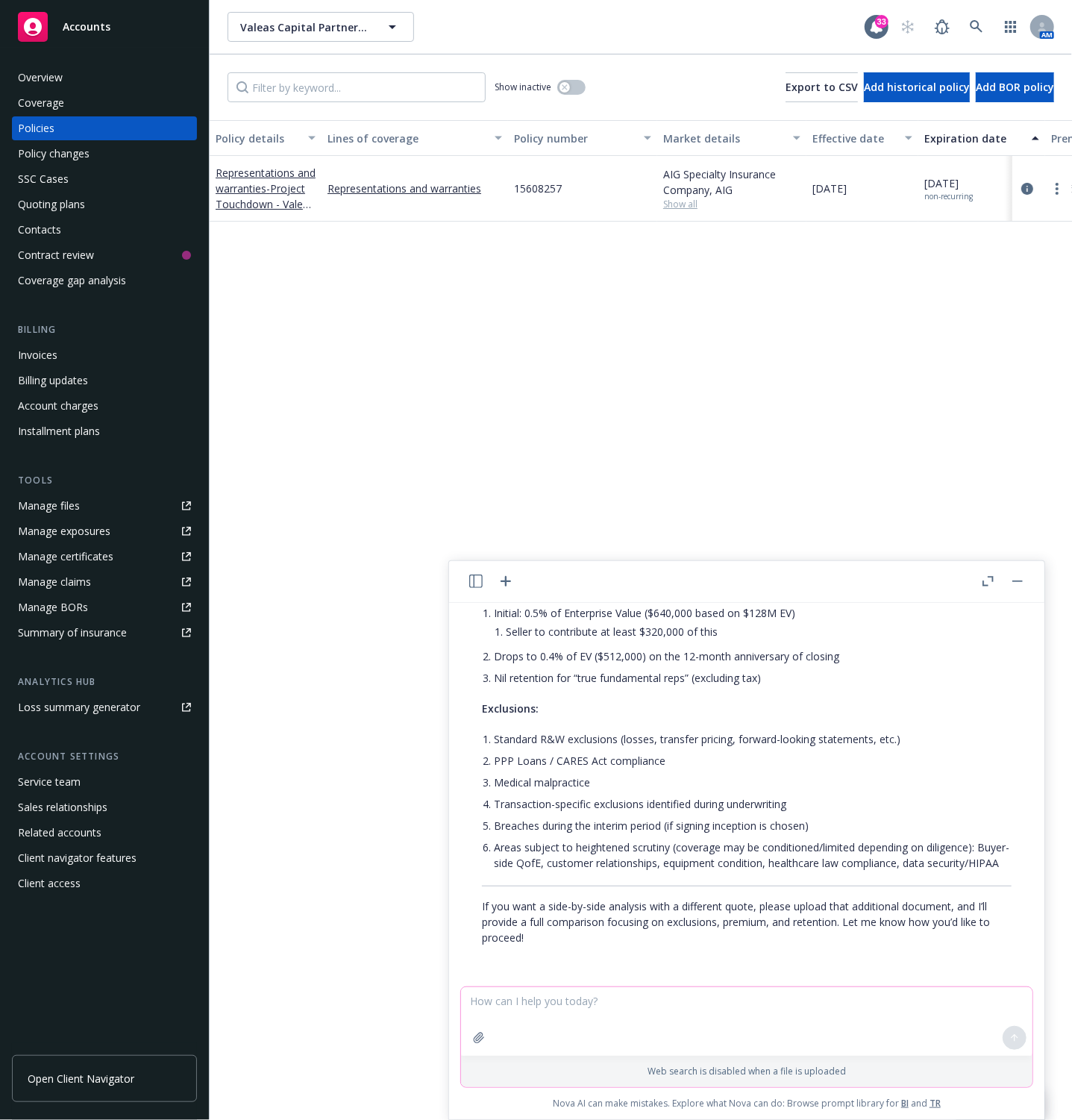 scroll, scrollTop: 2136, scrollLeft: 0, axis: vertical 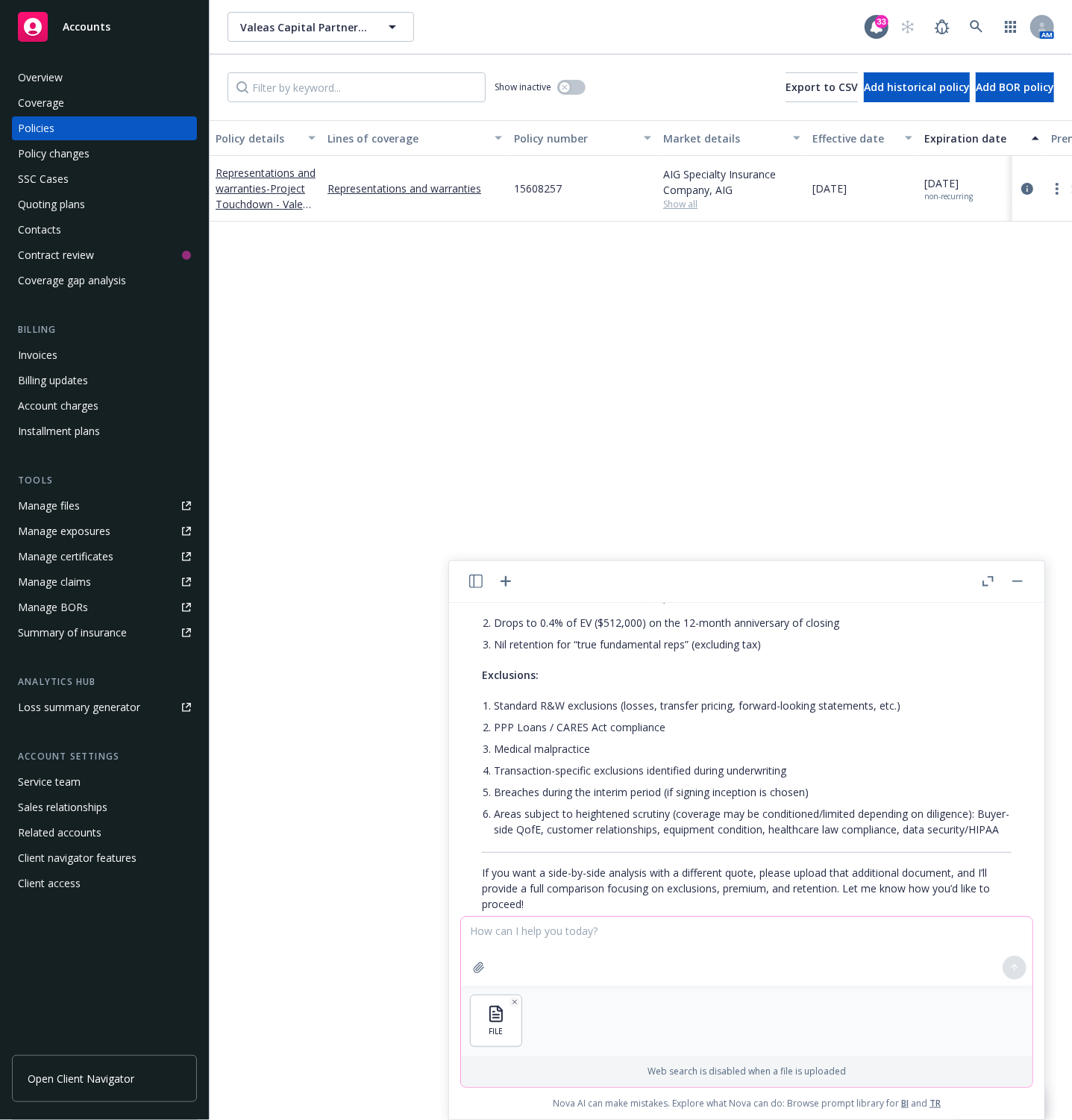 click at bounding box center (747, 951) 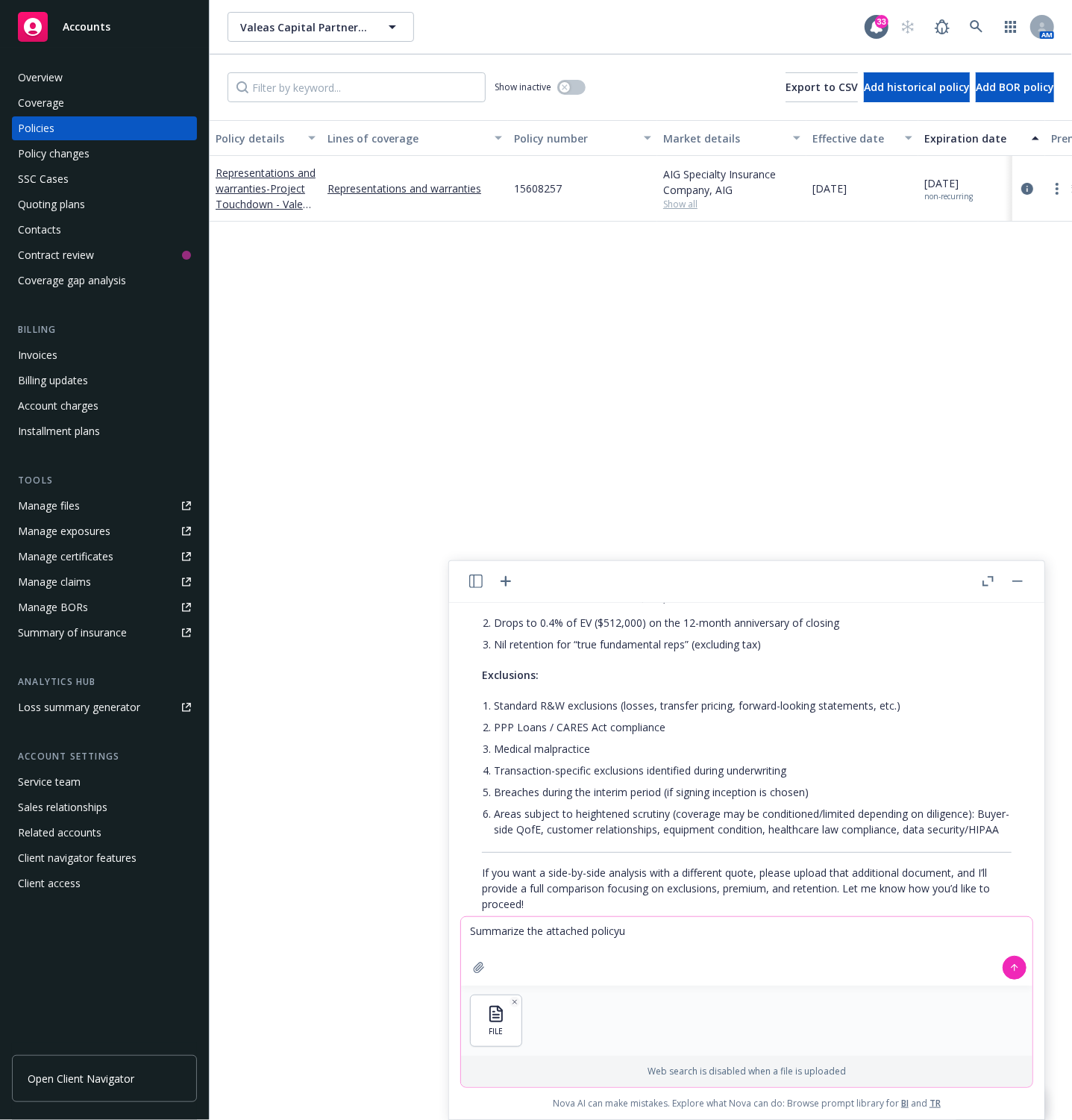 type on "Summarize the attached policy" 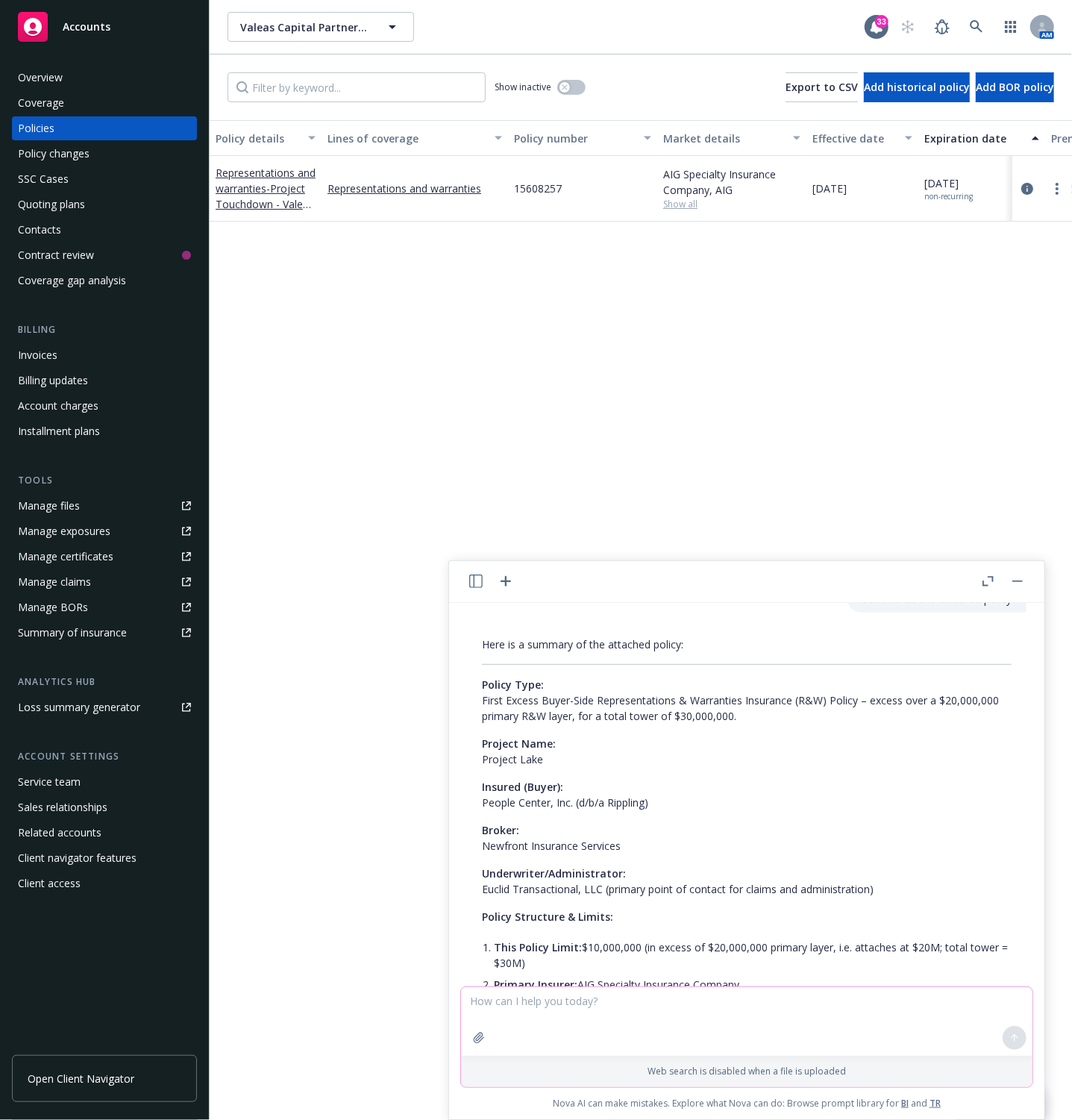 scroll, scrollTop: 2490, scrollLeft: 0, axis: vertical 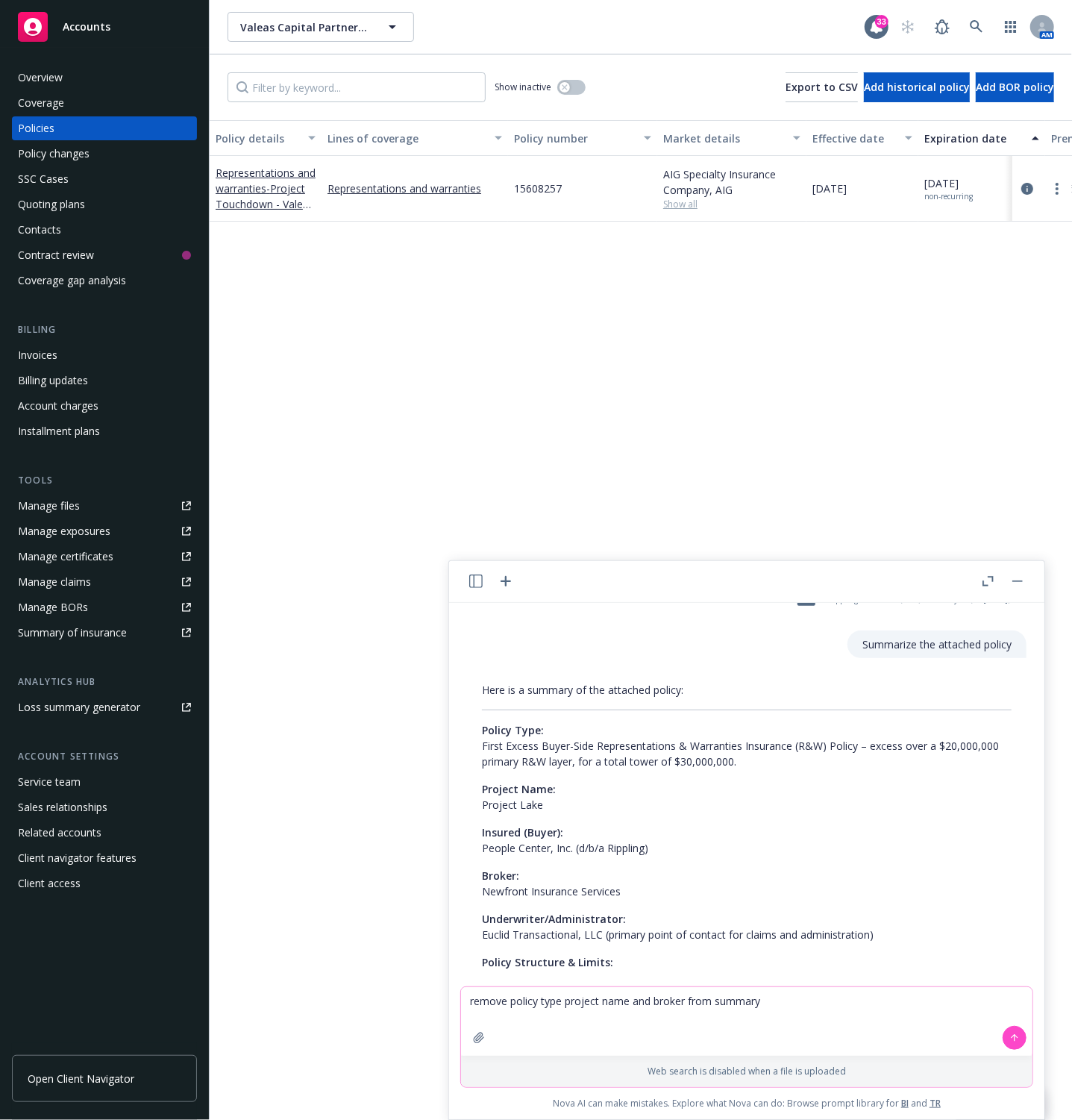 type on "remove policy type project name and broker from summary" 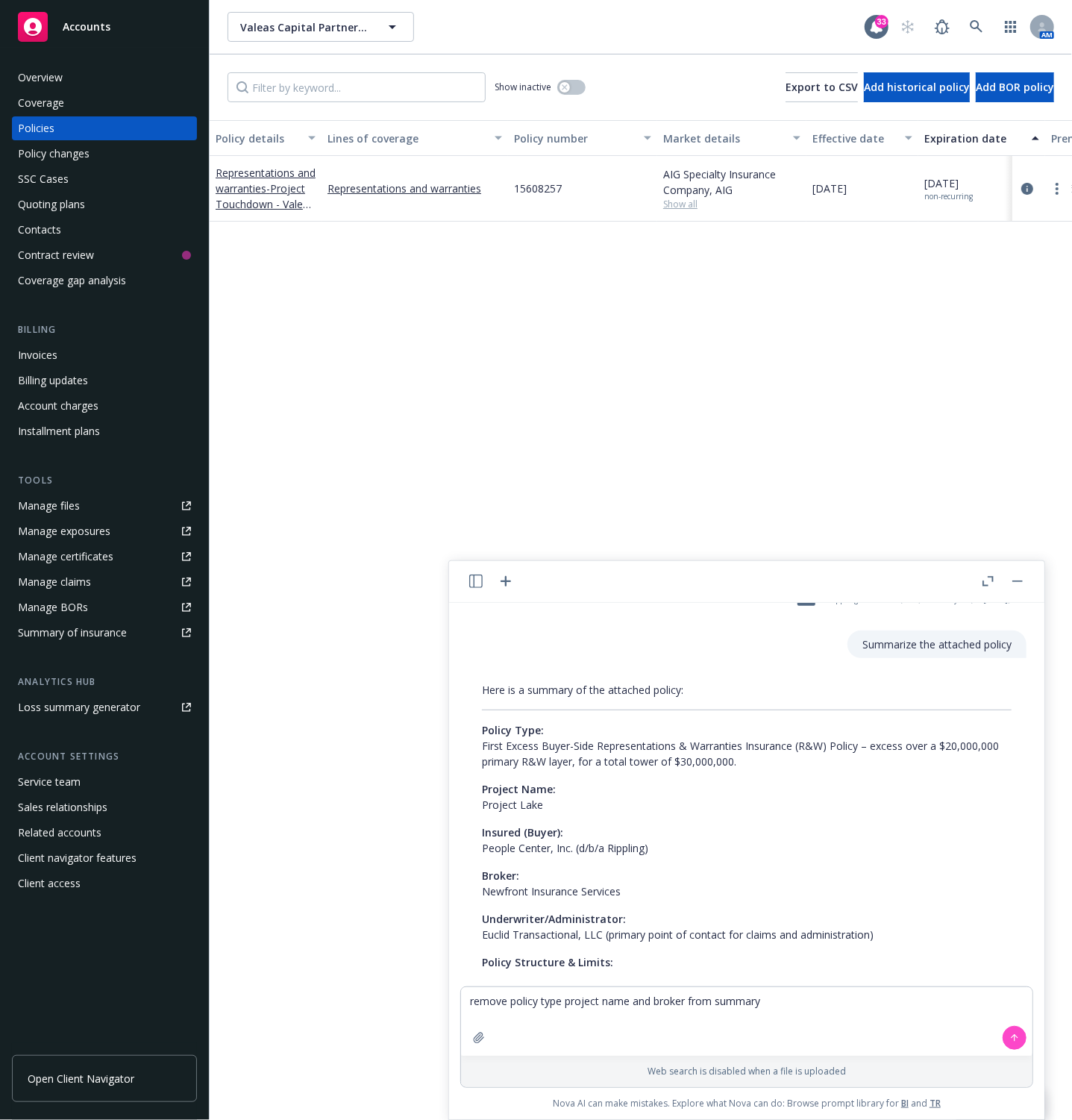 click at bounding box center [1015, 1038] 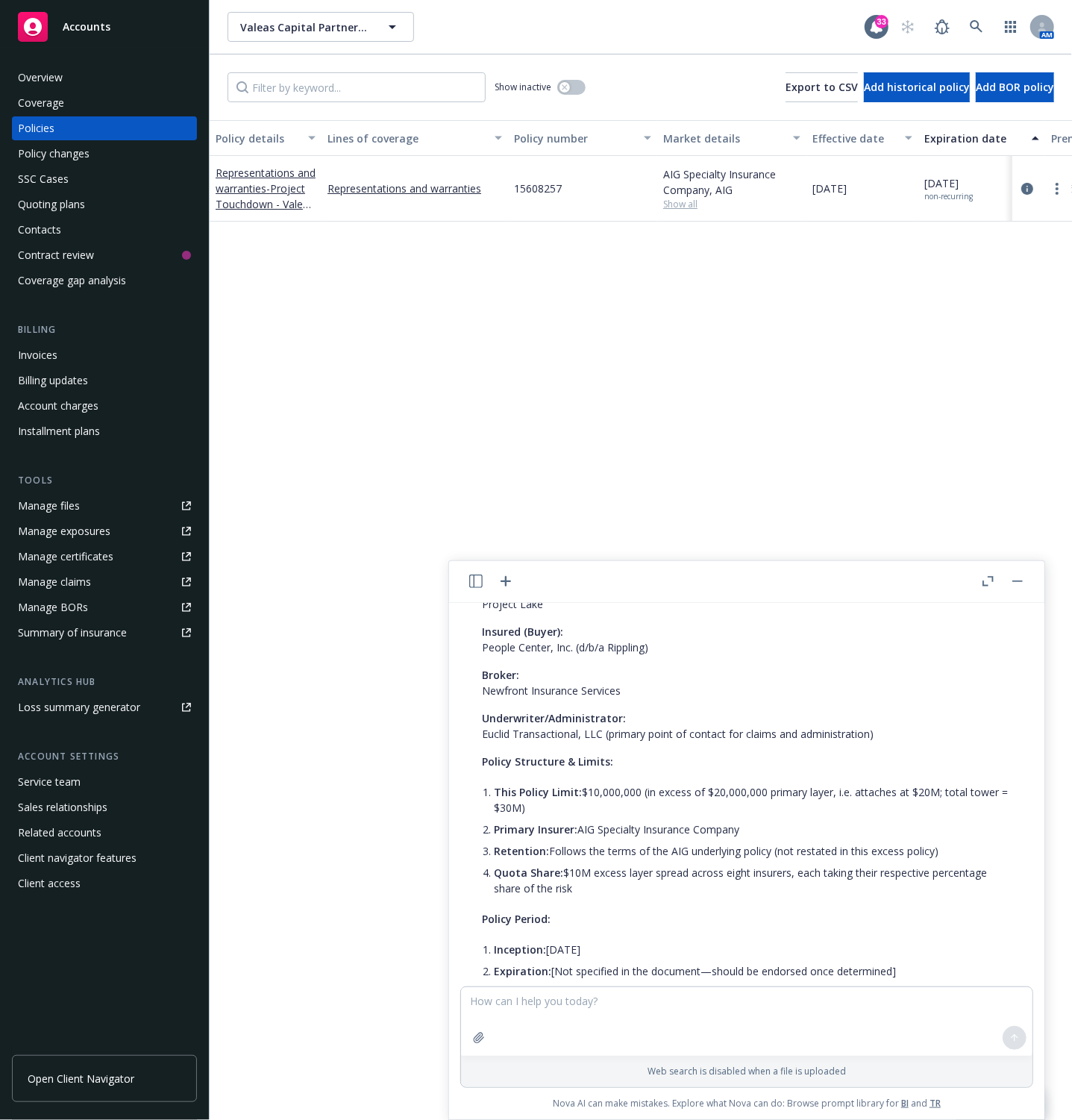 scroll, scrollTop: 2735, scrollLeft: 0, axis: vertical 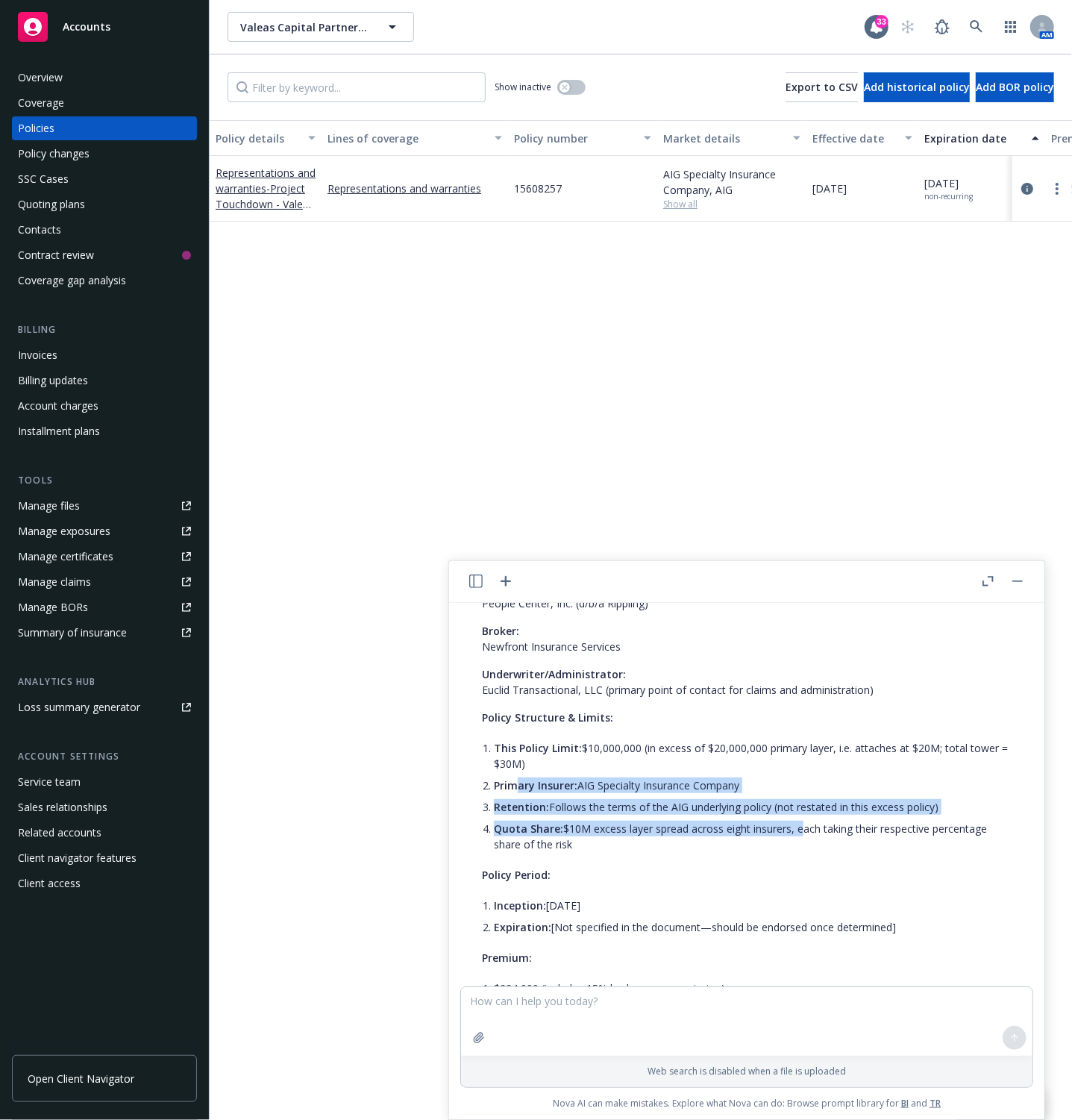 drag, startPoint x: 519, startPoint y: 812, endPoint x: 797, endPoint y: 857, distance: 281.61854 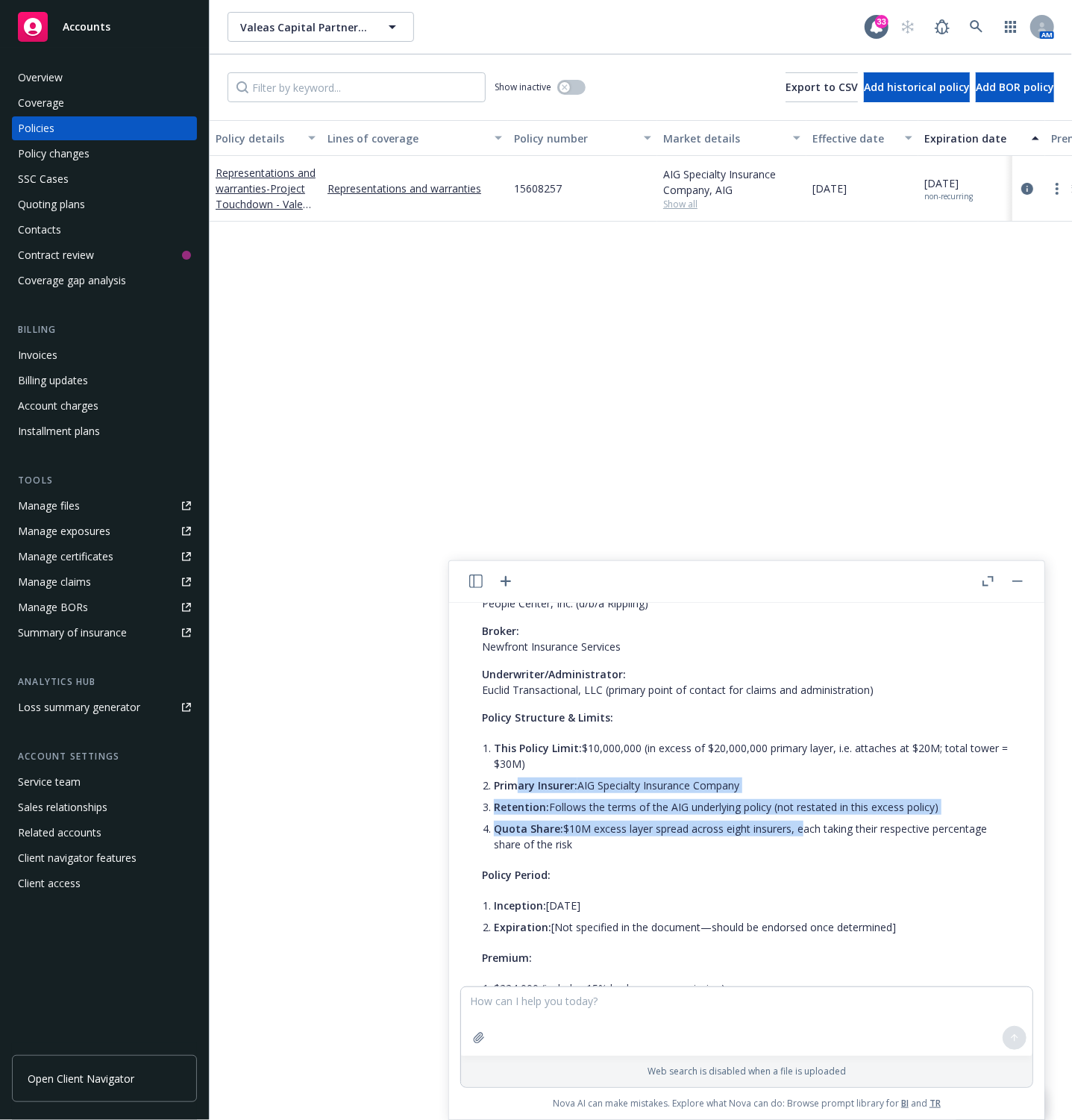 click on "This Policy Limit:  $10,000,000 (in excess of $20,000,000 primary layer, i.e. attaches at $20M; total tower = $30M)
Primary Insurer:  AIG Specialty Insurance Company
Retention:  Follows the terms of the AIG underlying policy (not restated in this excess policy)
Quota Share:  $10M excess layer spread across eight insurers, each taking their respective percentage share of the risk" at bounding box center (753, 796) 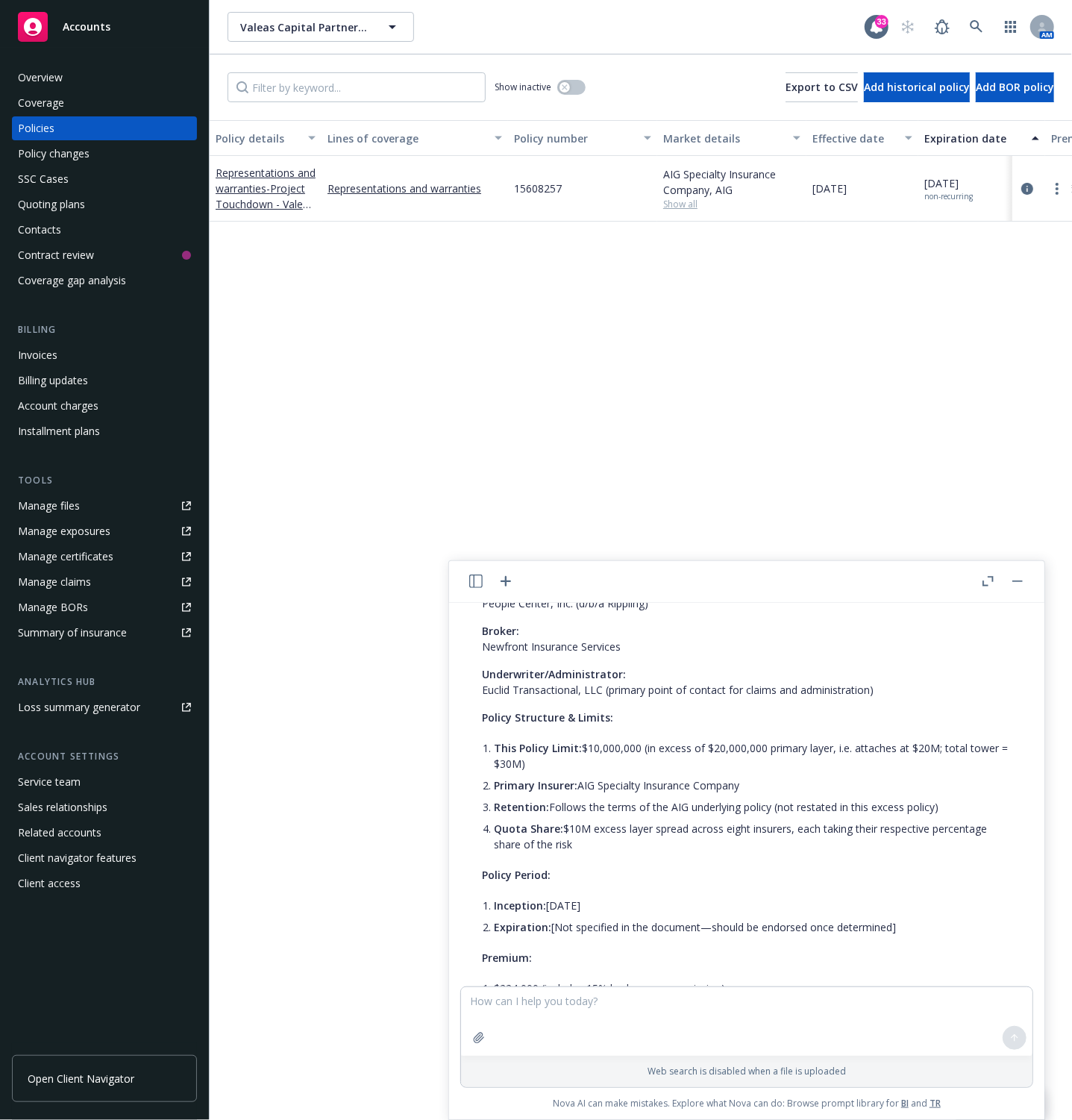 click on "Quota Share:  $10M excess layer spread across eight insurers, each taking their respective percentage share of the risk" at bounding box center [753, 836] 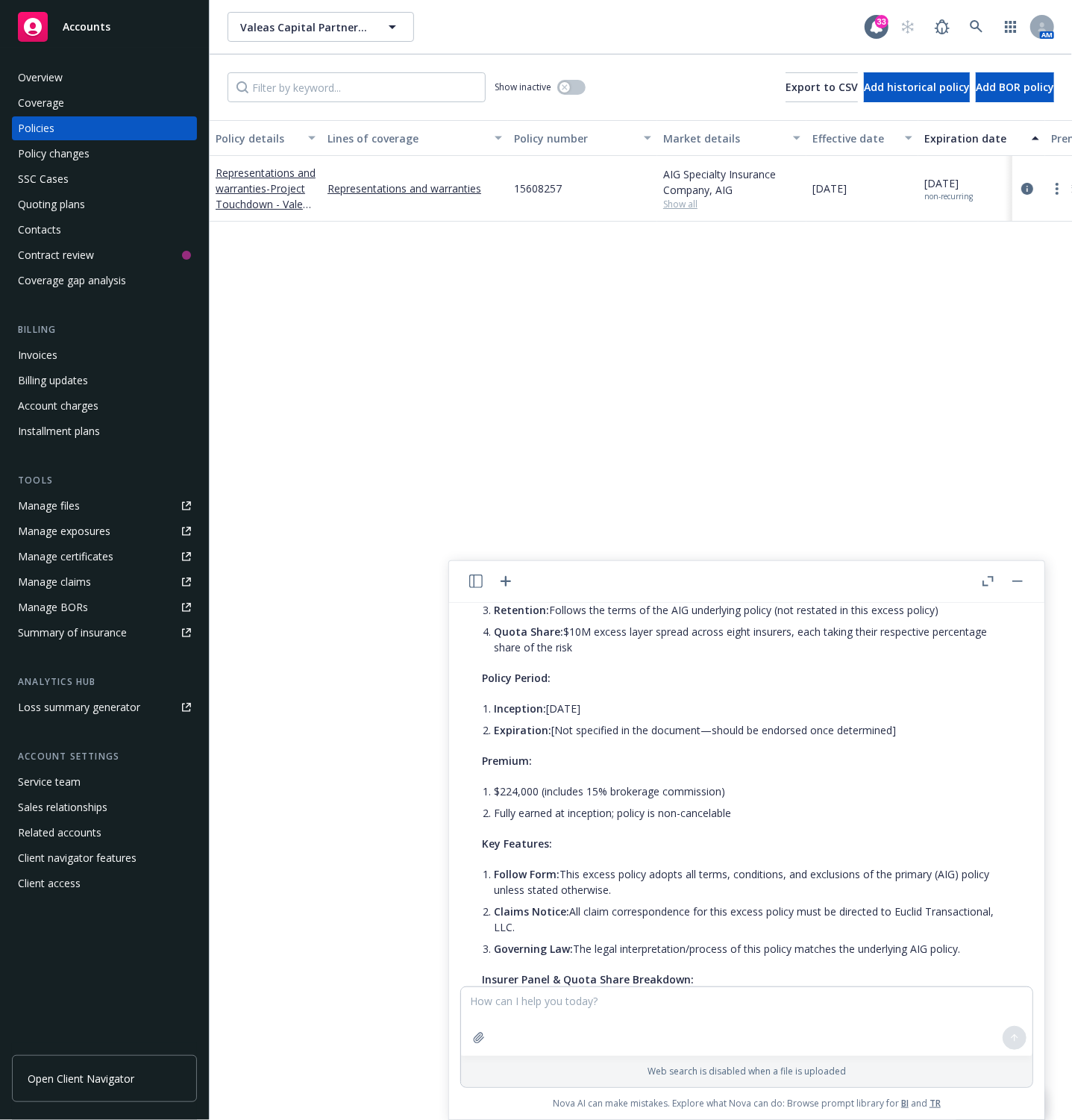 scroll, scrollTop: 2934, scrollLeft: 0, axis: vertical 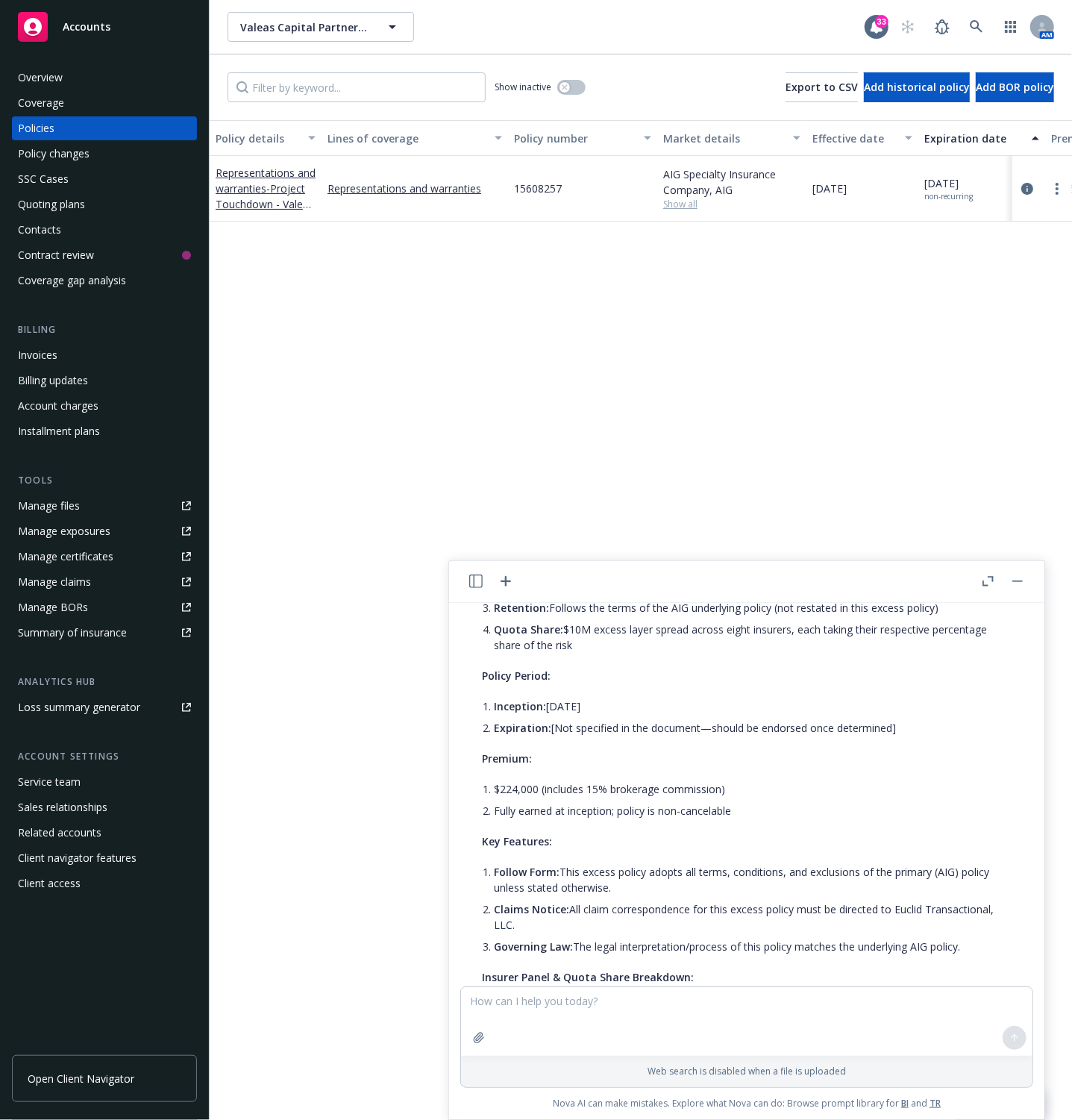 drag, startPoint x: 609, startPoint y: 760, endPoint x: 912, endPoint y: 766, distance: 303.059 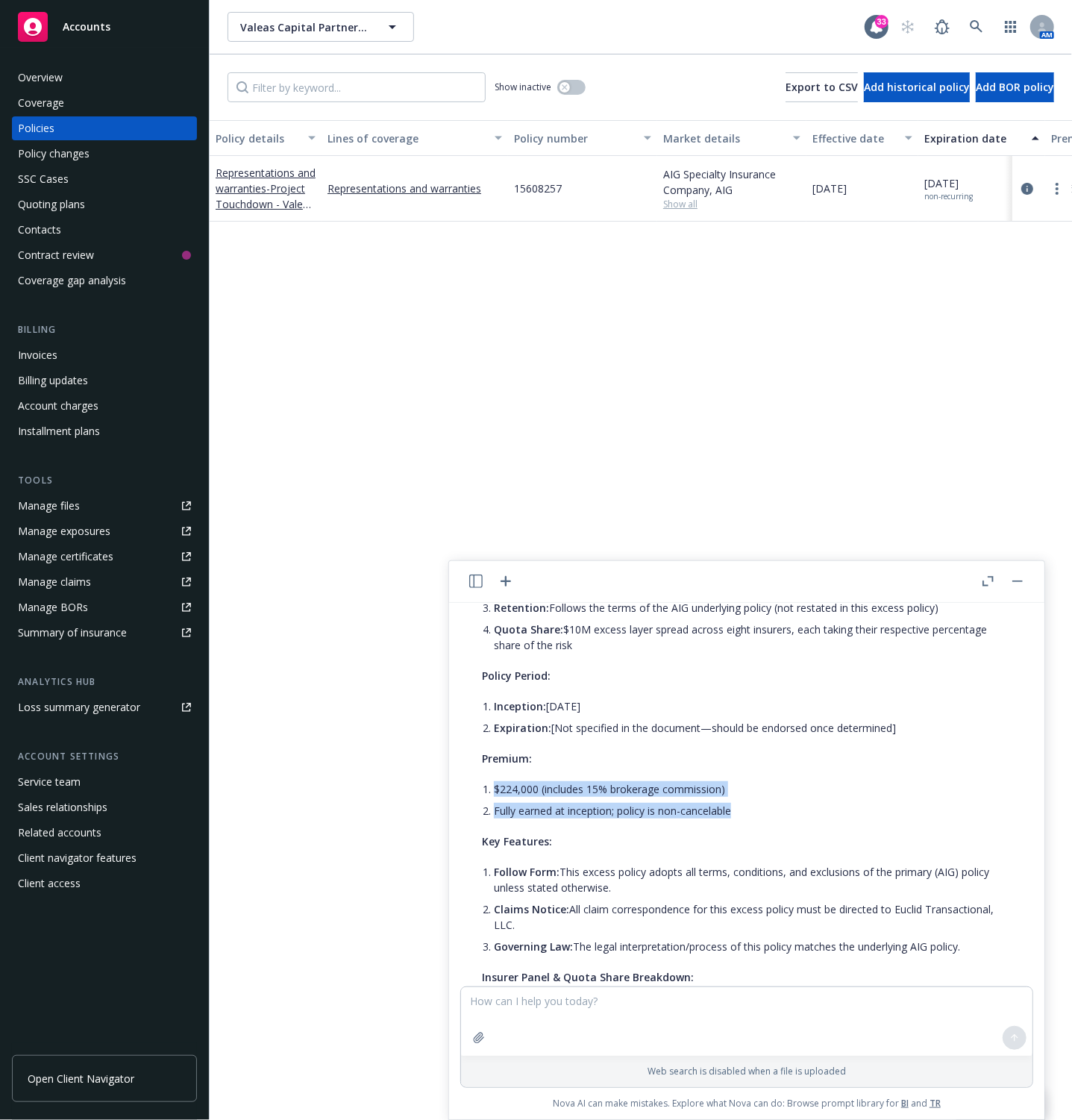 drag, startPoint x: 492, startPoint y: 810, endPoint x: 773, endPoint y: 842, distance: 282.81619 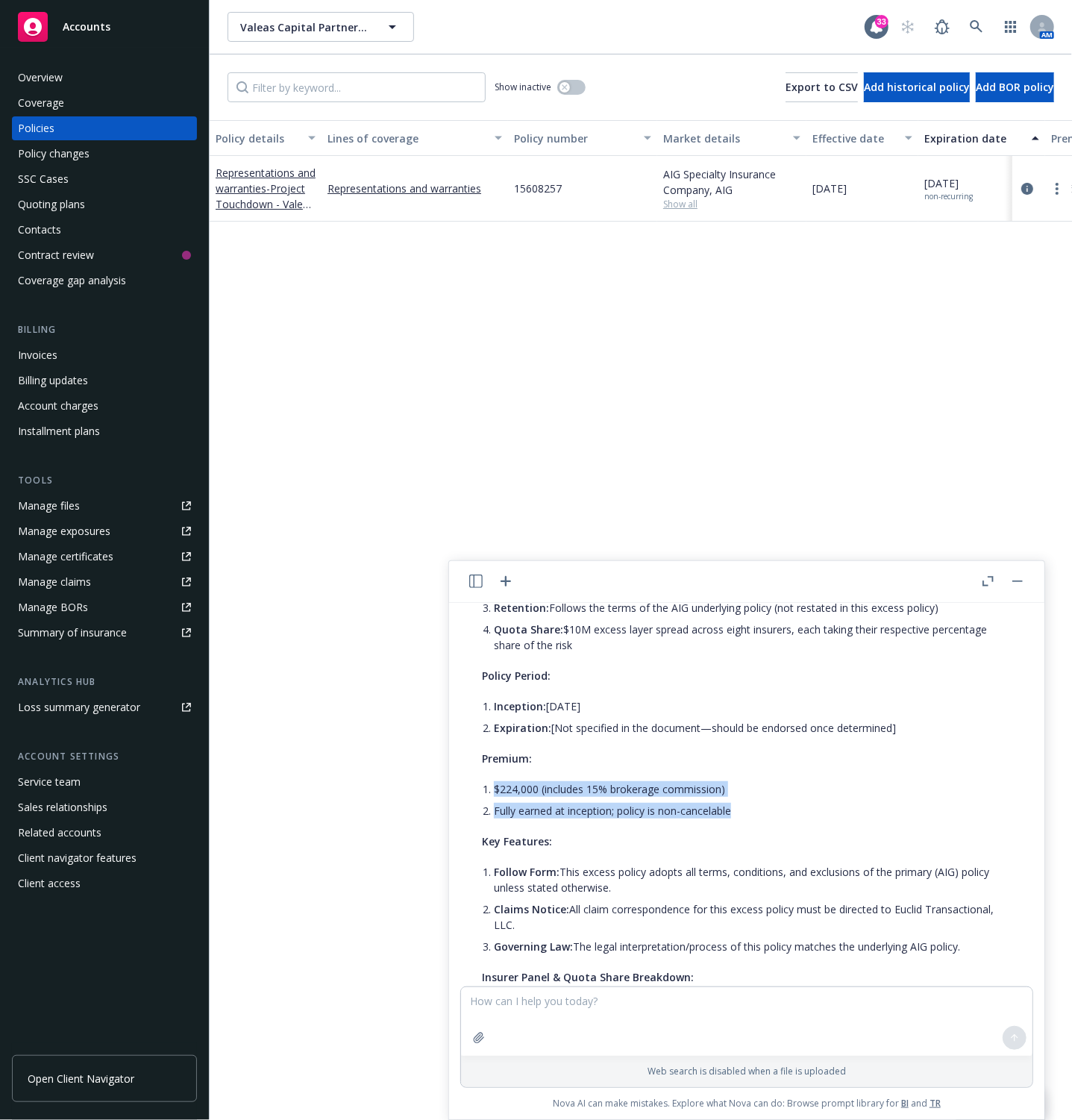 click on "Here is a summary of the attached policy:
Policy Type:
First Excess Buyer-Side Representations & Warranties Insurance (R&W) Policy – excess over a $20,000,000 primary R&W layer, for a total tower of $30,000,000.
Project Name:
Project Lake
Insured (Buyer):
People Center, Inc. (d/b/a Rippling)
Broker:
Newfront Insurance Services
Underwriter/Administrator:
Euclid Transactional, LLC (primary point of contact for claims and administration)
Policy Structure & Limits:
This Policy Limit:  $10,000,000 (in excess of $20,000,000 primary layer, i.e. attaches at $20M; total tower = $30M)
Primary Insurer:  AIG Specialty Insurance Company
Retention:  Follows the terms of the AIG underlying policy (not restated in this excess policy)
Quota Share:  $10M excess layer spread across eight insurers, each taking their respective percentage share of the risk
Policy Period:
Inception:  [DATE]
Expiration:  [Not specified in the document—should be endorsed once determined]" at bounding box center (747, 758) 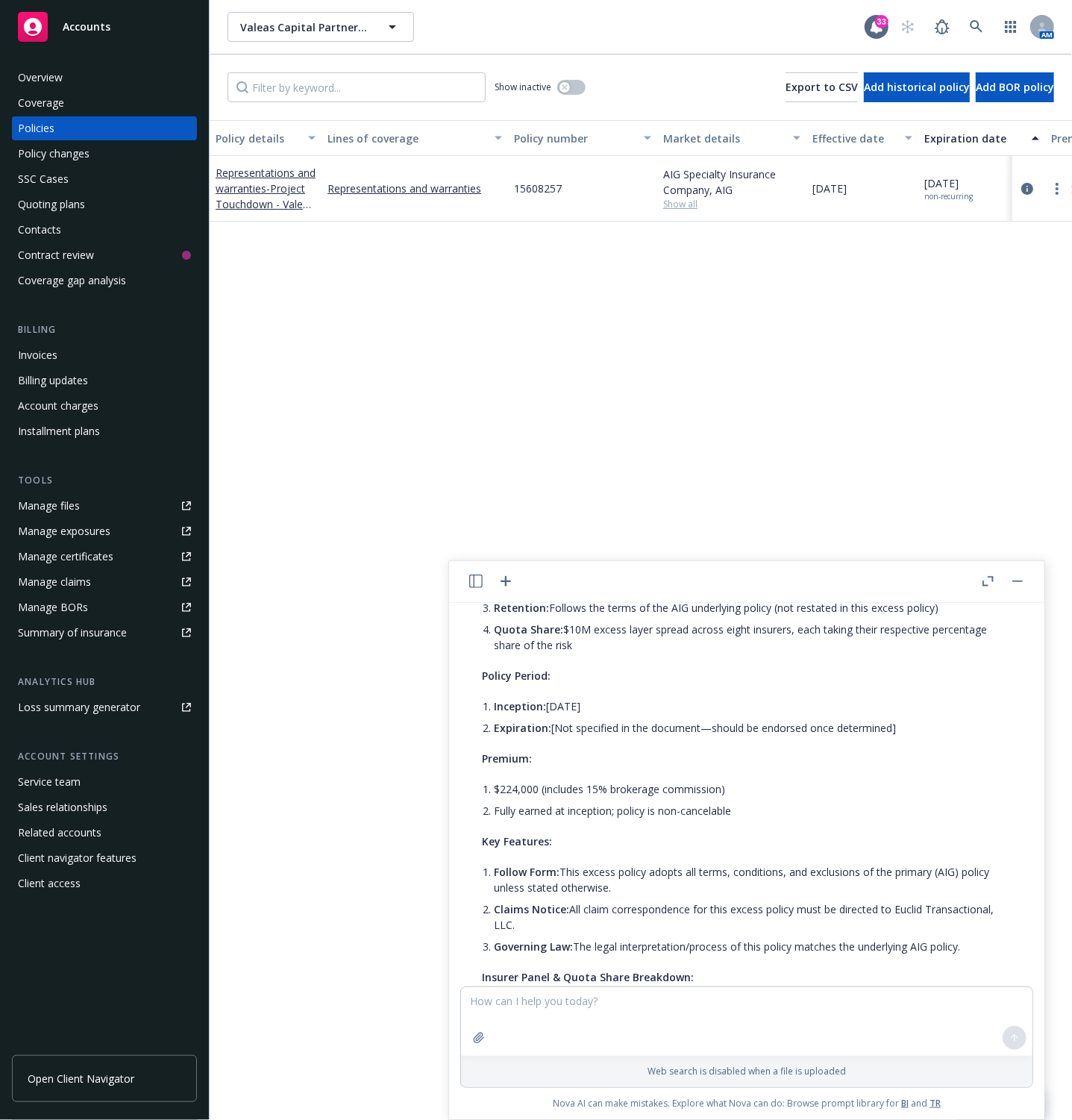 click on "Here is a summary of the attached policy:
Policy Type:
First Excess Buyer-Side Representations & Warranties Insurance (R&W) Policy – excess over a $20,000,000 primary R&W layer, for a total tower of $30,000,000.
Project Name:
Project Lake
Insured (Buyer):
People Center, Inc. (d/b/a Rippling)
Broker:
Newfront Insurance Services
Underwriter/Administrator:
Euclid Transactional, LLC (primary point of contact for claims and administration)
Policy Structure & Limits:
This Policy Limit:  $10,000,000 (in excess of $20,000,000 primary layer, i.e. attaches at $20M; total tower = $30M)
Primary Insurer:  AIG Specialty Insurance Company
Retention:  Follows the terms of the AIG underlying policy (not restated in this excess policy)
Quota Share:  $10M excess layer spread across eight insurers, each taking their respective percentage share of the risk
Policy Period:
Inception:  [DATE]
Expiration:  [Not specified in the document—should be endorsed once determined]" at bounding box center [747, 758] 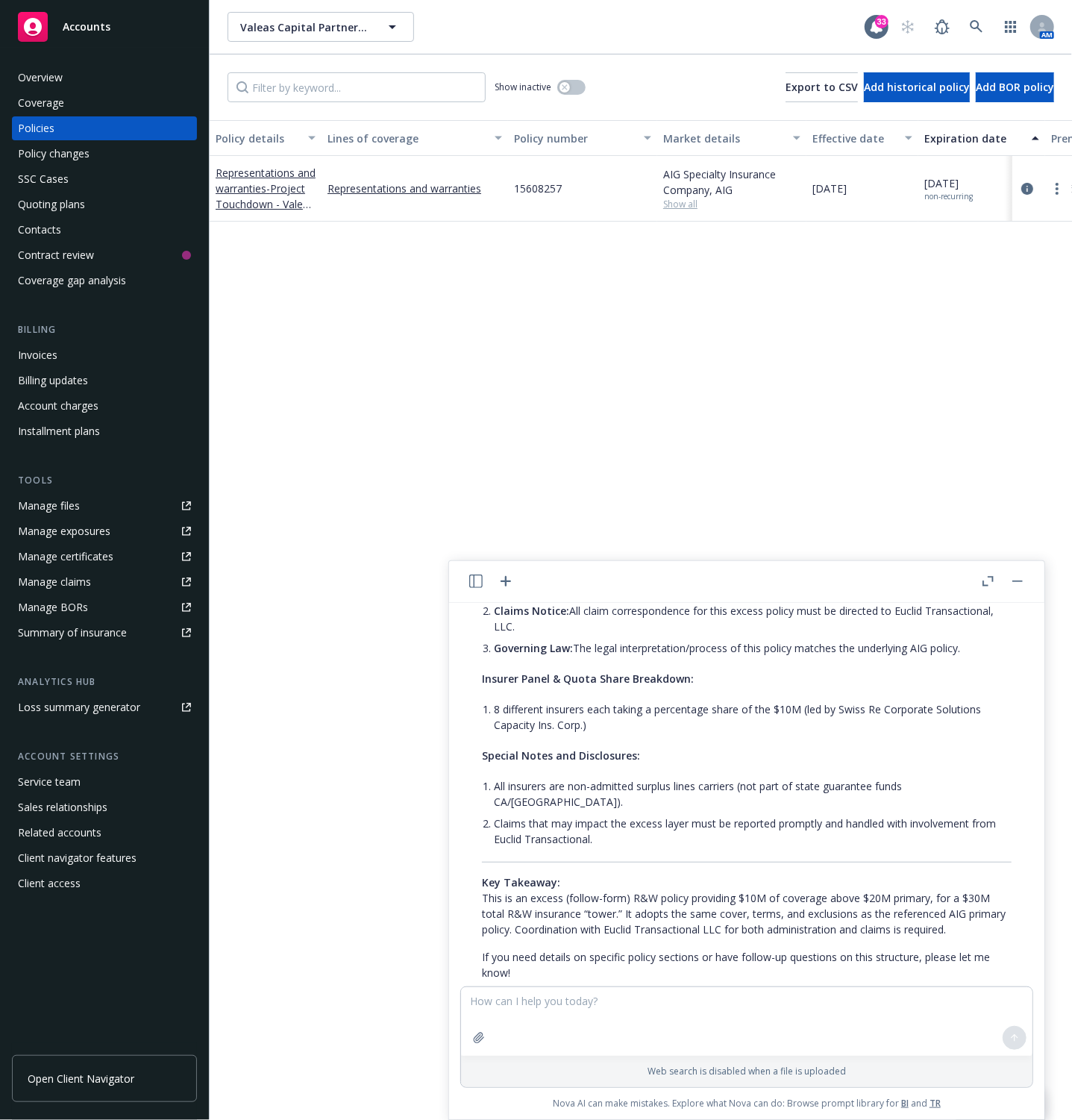 scroll, scrollTop: 3332, scrollLeft: 0, axis: vertical 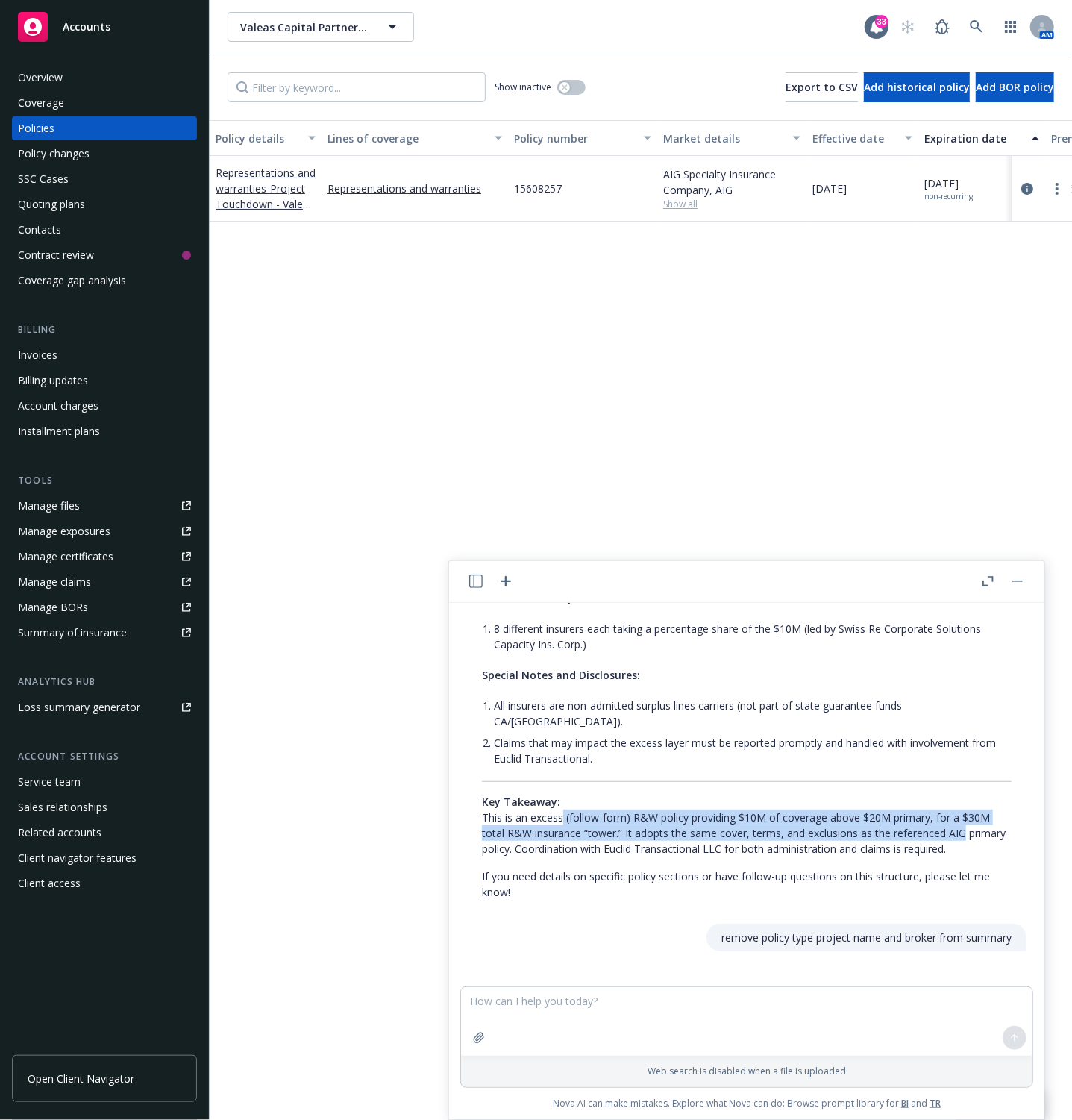 drag, startPoint x: 559, startPoint y: 812, endPoint x: 985, endPoint y: 836, distance: 426.67552 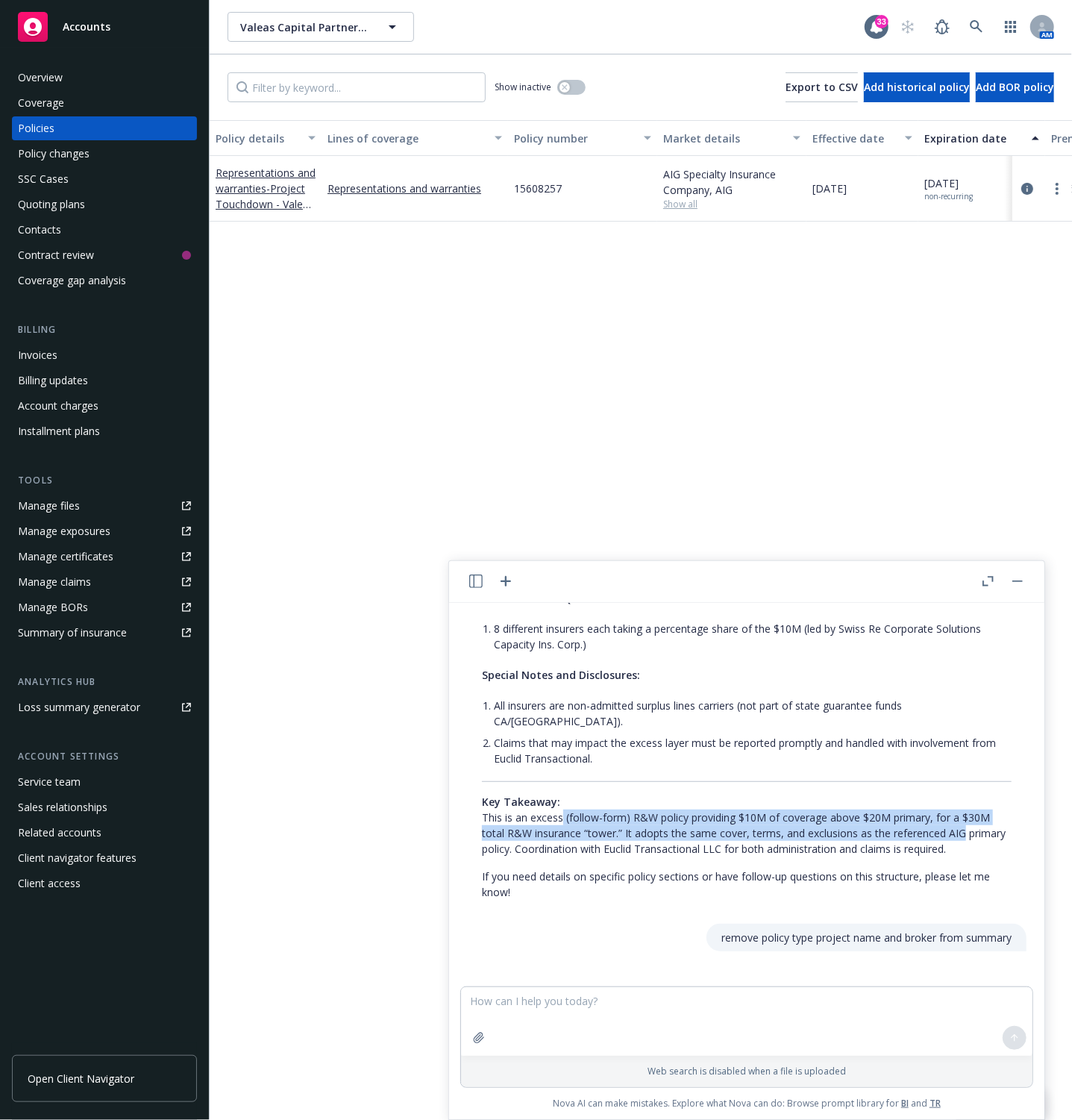 click on "Key Takeaway:
This is an excess (follow-form) R&W policy providing $10M of coverage above $20M primary, for a $30M total R&W insurance “tower.” It adopts the same cover, terms, and exclusions as the referenced AIG primary policy. Coordination with Euclid Transactional LLC for both administration and claims is required." at bounding box center [747, 825] 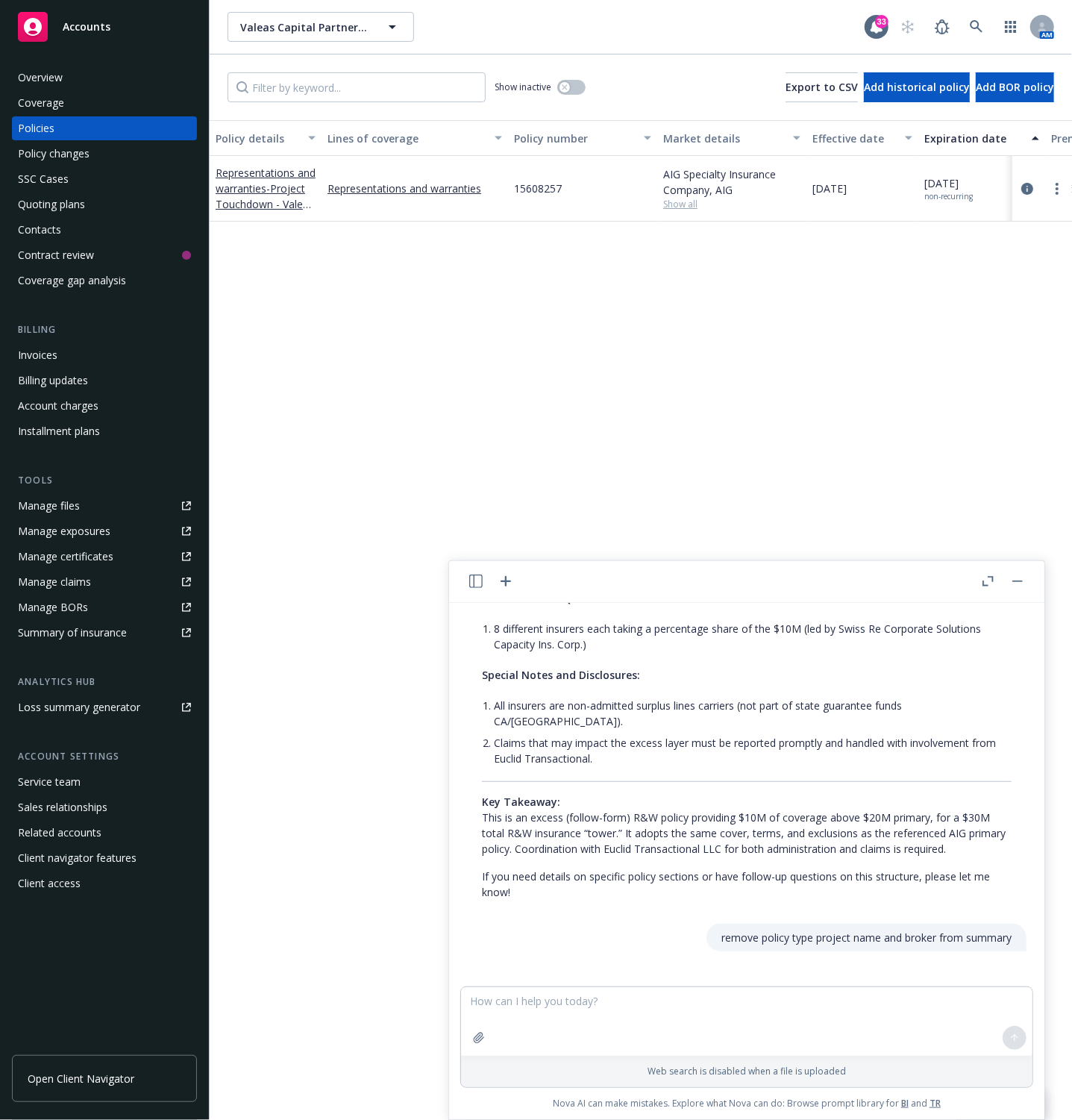click on "If you need details on specific policy sections or have follow-up questions on this structure, please let me know!" at bounding box center (747, 884) 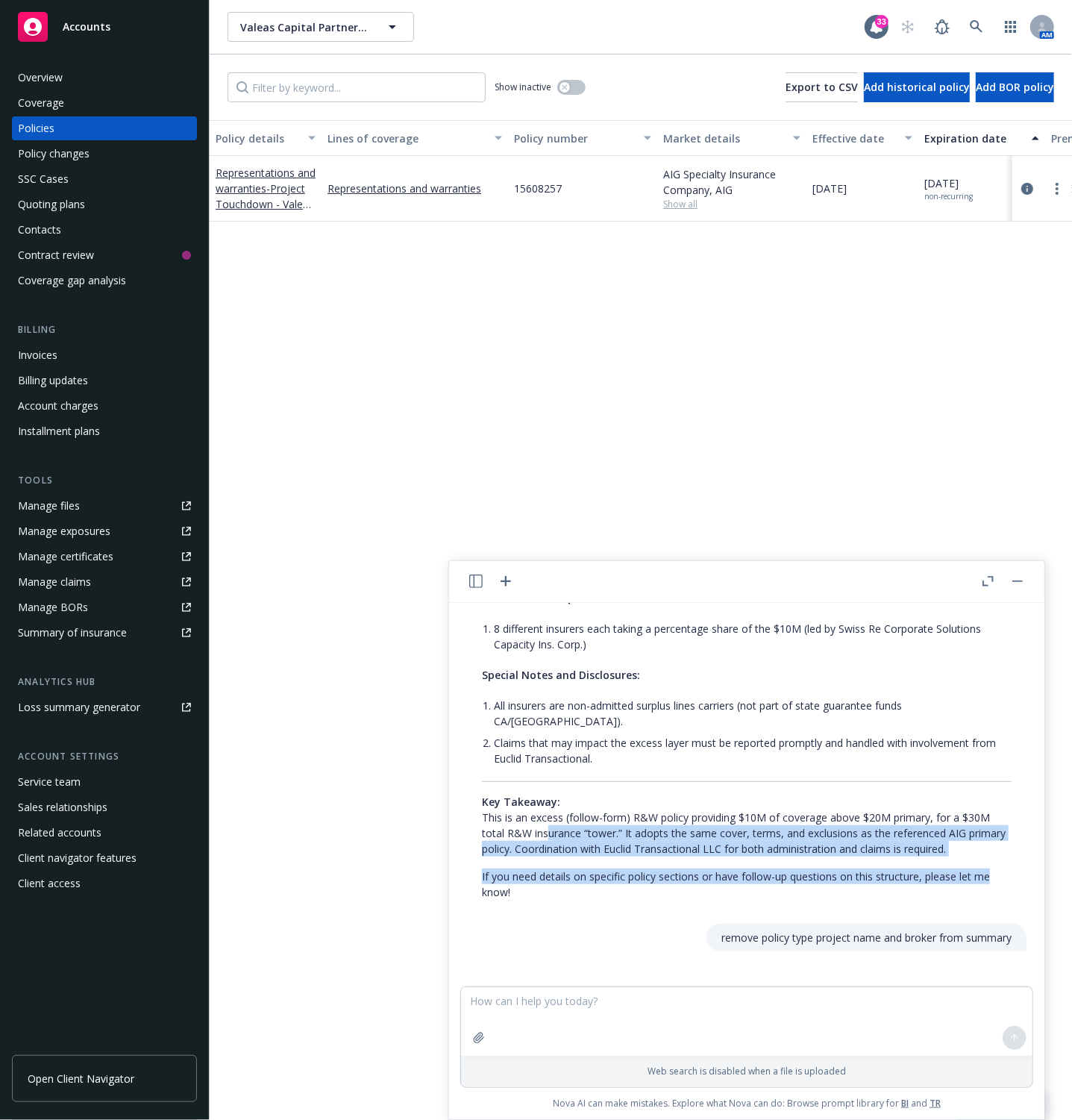 drag, startPoint x: 546, startPoint y: 828, endPoint x: 558, endPoint y: 872, distance: 45.60702 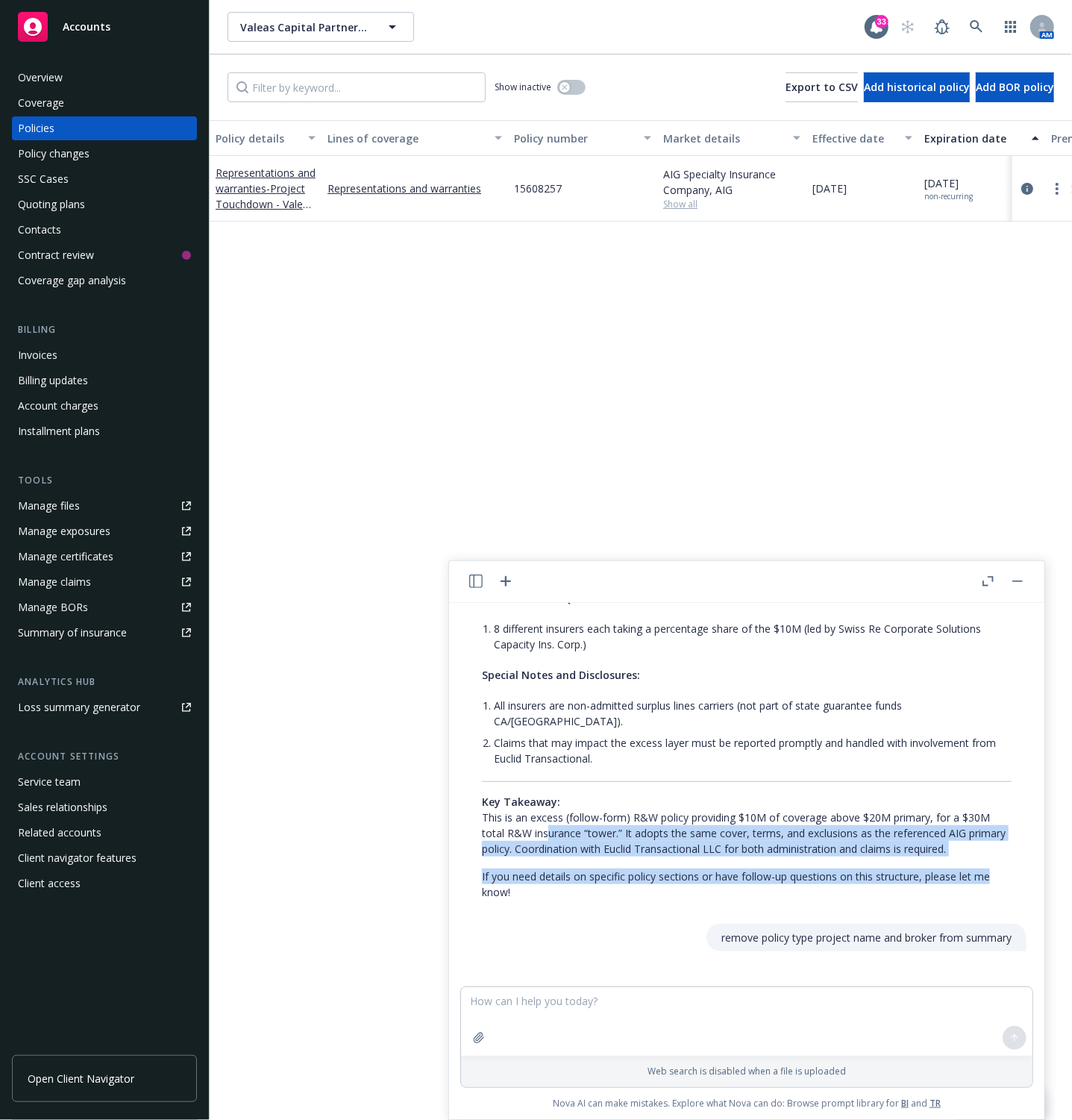 click on "Here is a summary of the attached policy:
Policy Type:
First Excess Buyer-Side Representations & Warranties Insurance (R&W) Policy – excess over a $20,000,000 primary R&W layer, for a total tower of $30,000,000.
Project Name:
Project Lake
Insured (Buyer):
People Center, Inc. (d/b/a Rippling)
Broker:
Newfront Insurance Services
Underwriter/Administrator:
Euclid Transactional, LLC (primary point of contact for claims and administration)
Policy Structure & Limits:
This Policy Limit:  $10,000,000 (in excess of $20,000,000 primary layer, i.e. attaches at $20M; total tower = $30M)
Primary Insurer:  AIG Specialty Insurance Company
Retention:  Follows the terms of the AIG underlying policy (not restated in this excess policy)
Quota Share:  $10M excess layer spread across eight insurers, each taking their respective percentage share of the risk
Policy Period:
Inception:  [DATE]
Expiration:  [Not specified in the document—should be endorsed once determined]" at bounding box center [747, 379] 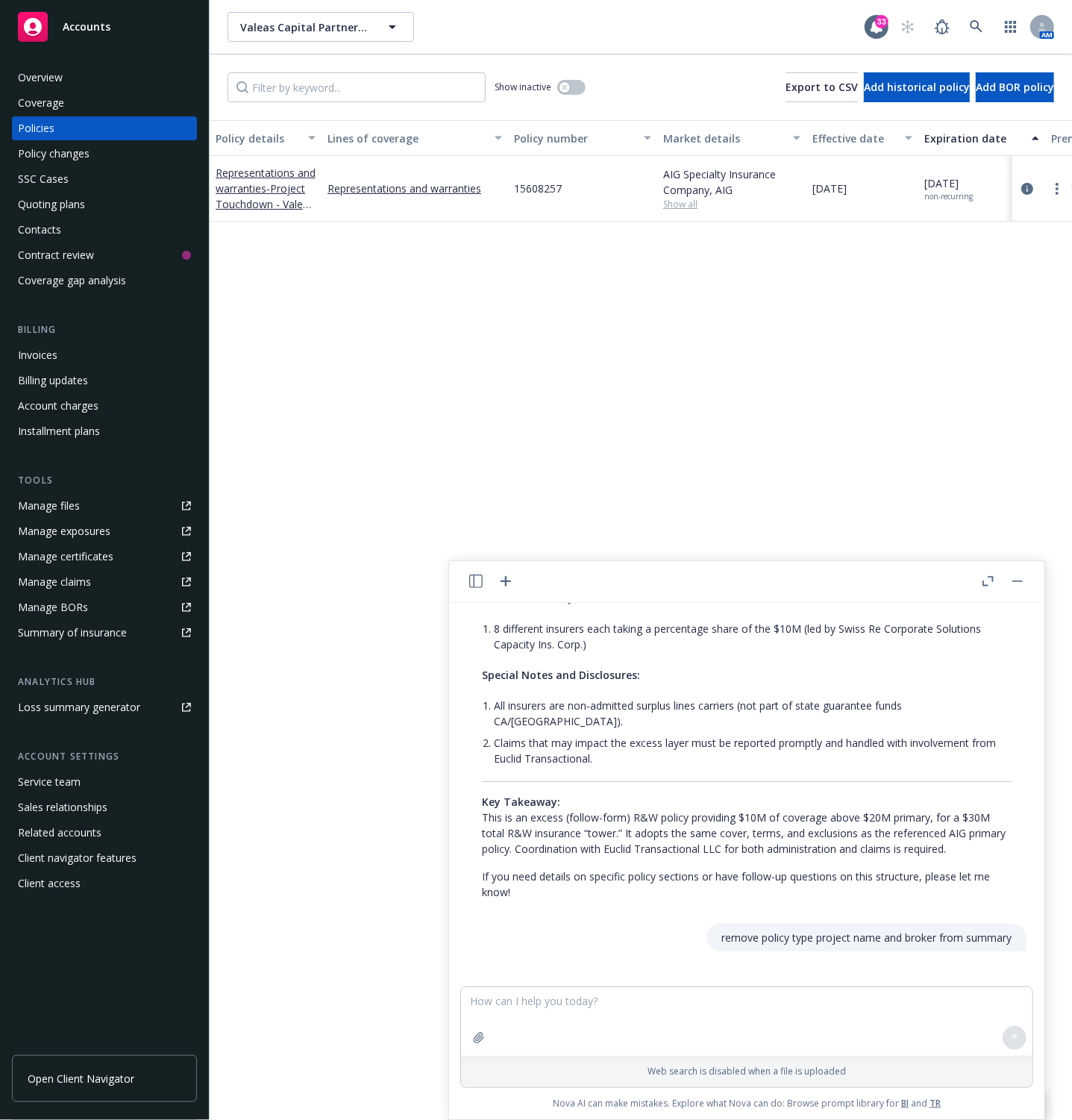 click on "If you need details on specific policy sections or have follow-up questions on this structure, please let me know!" at bounding box center [747, 884] 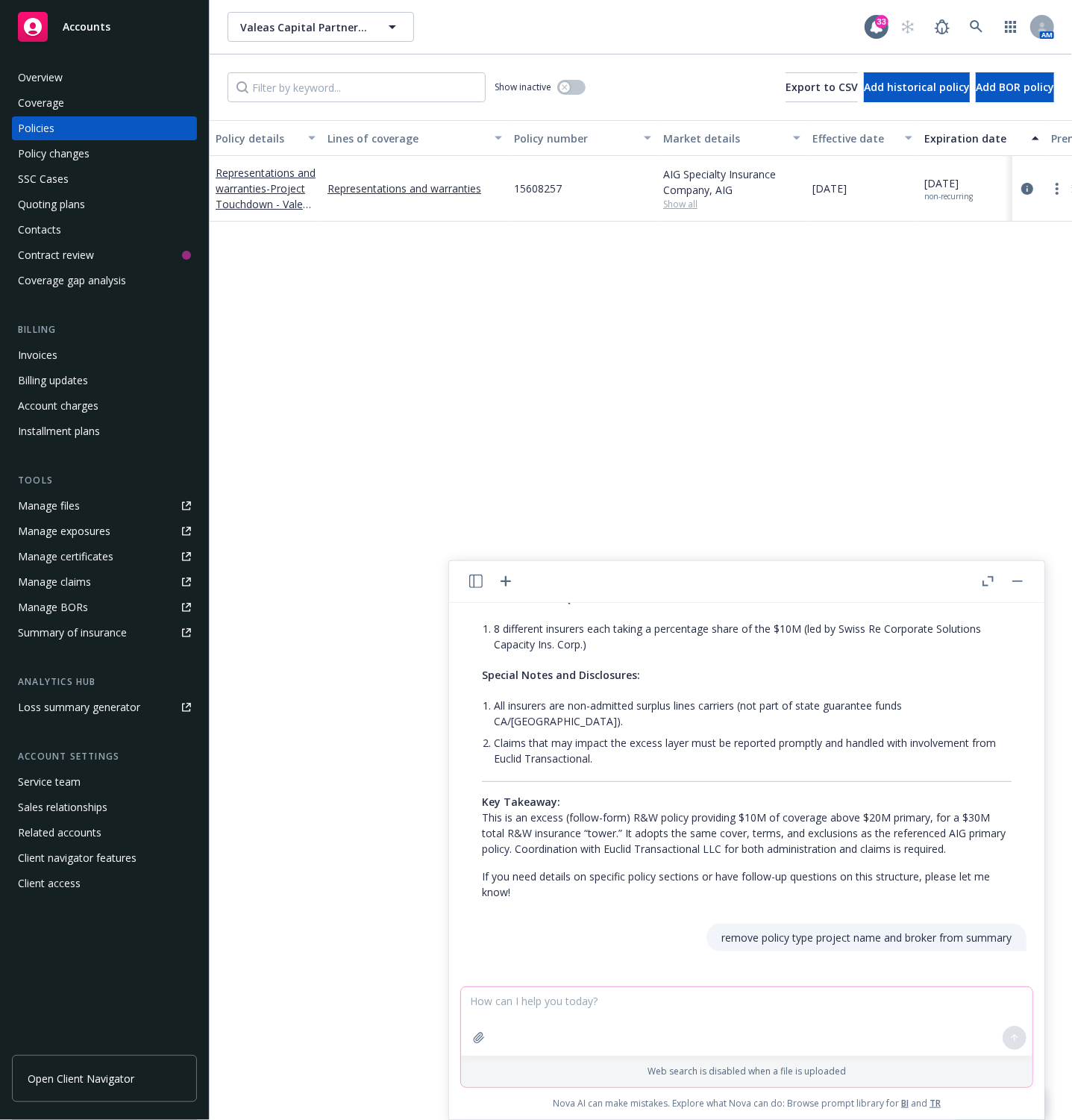 click at bounding box center (747, 1022) 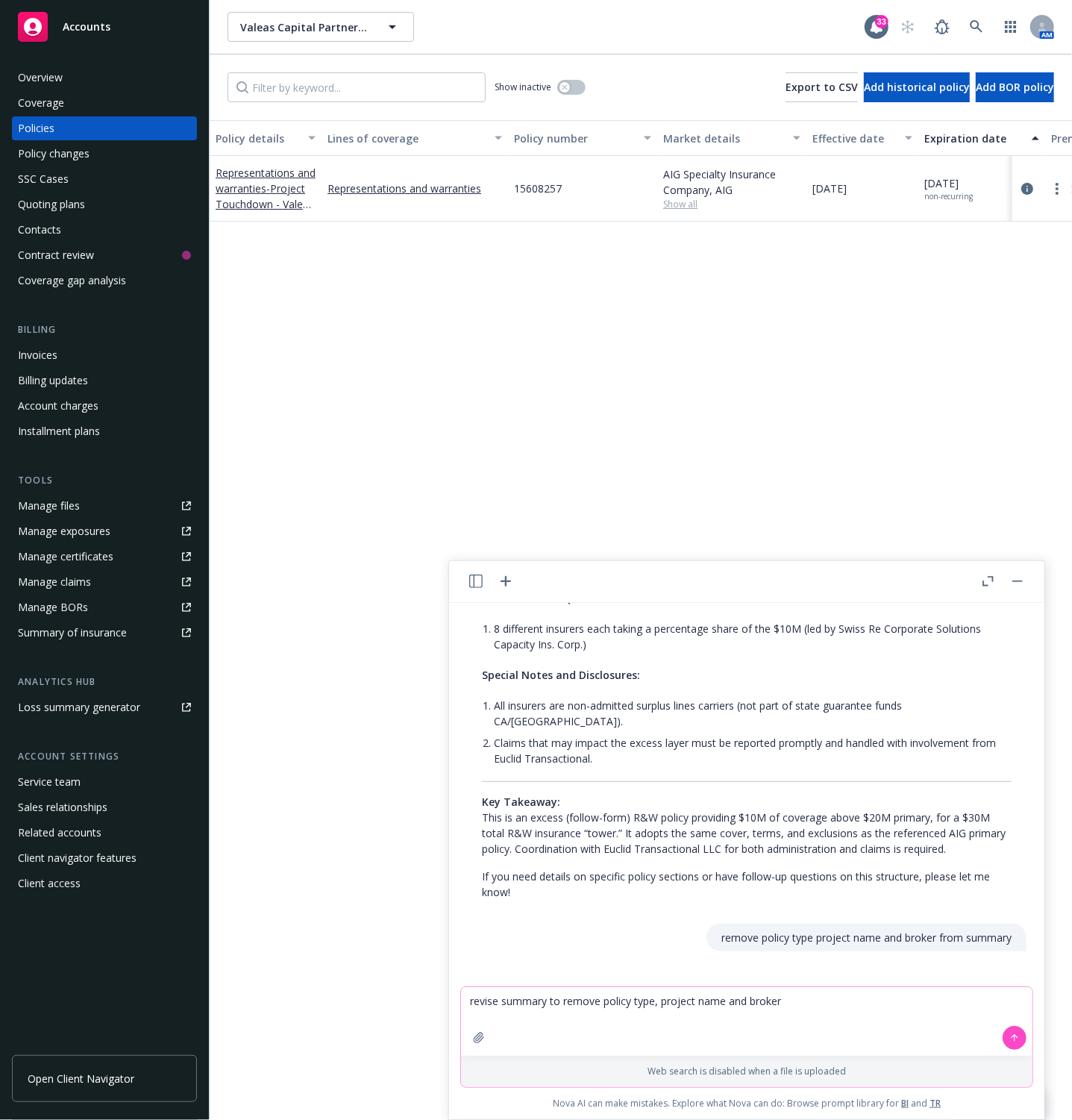 type on "revise summary to remove policy type, project name and broker" 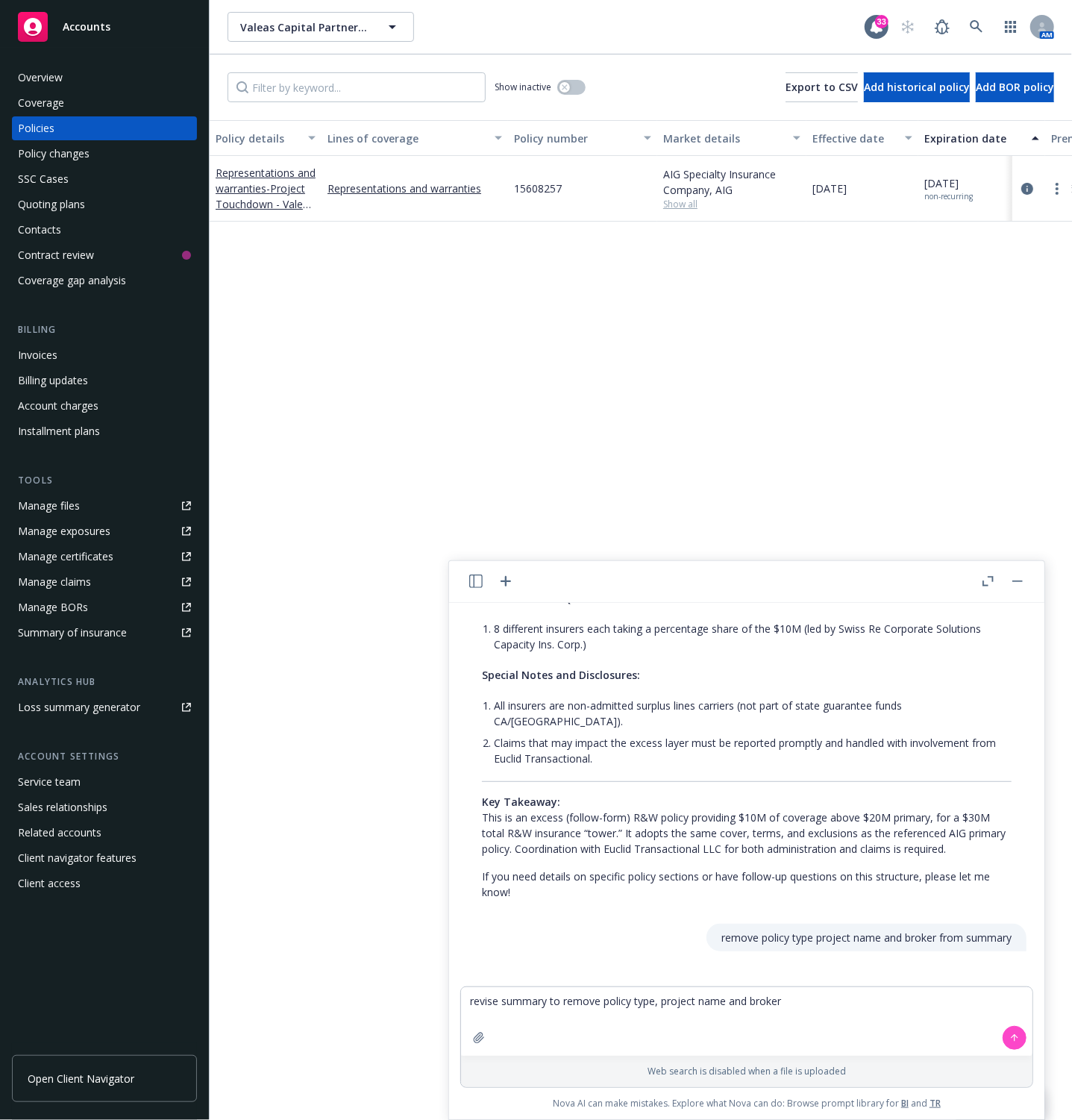 click at bounding box center [1015, 1038] 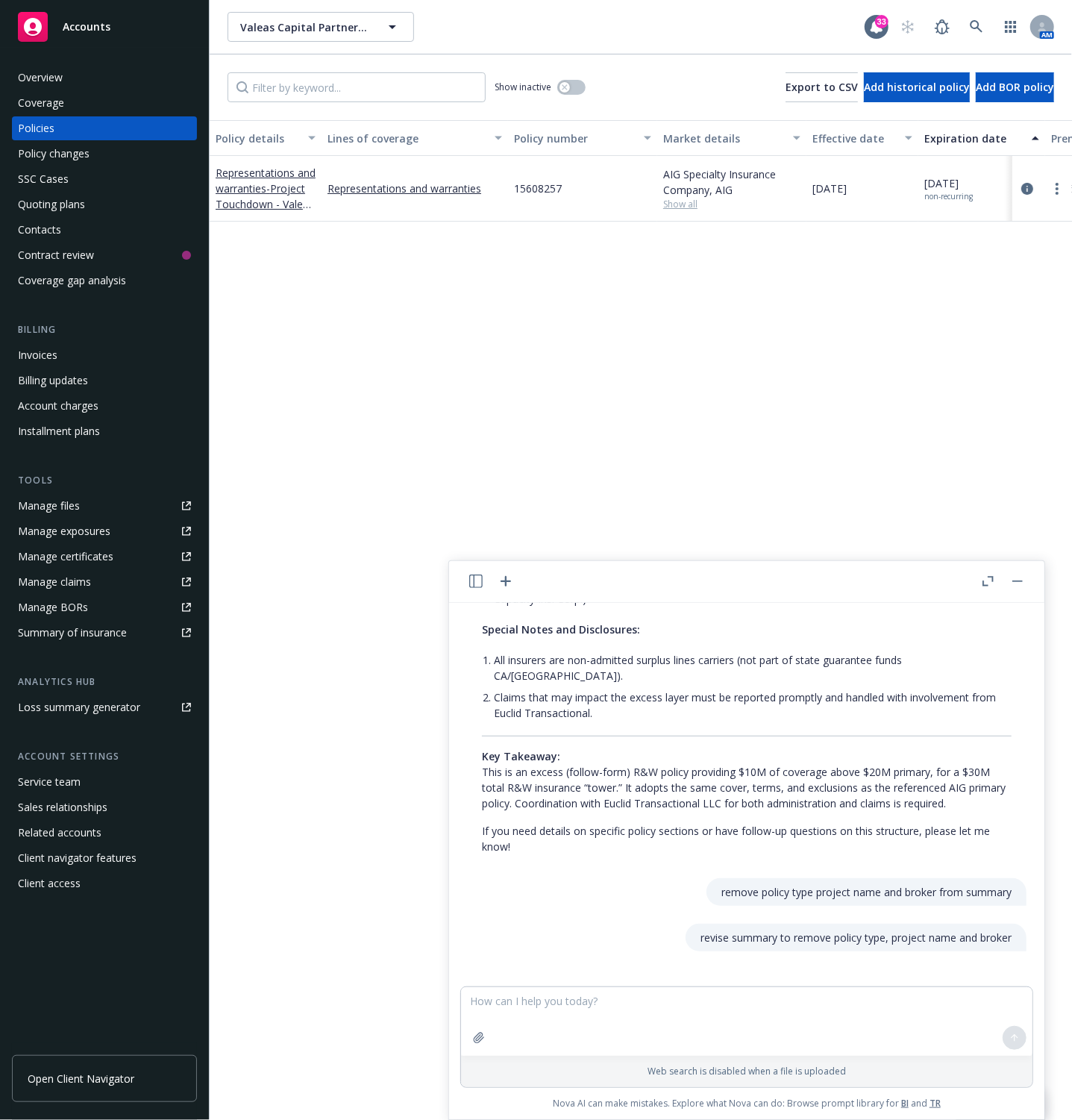 scroll, scrollTop: 3376, scrollLeft: 0, axis: vertical 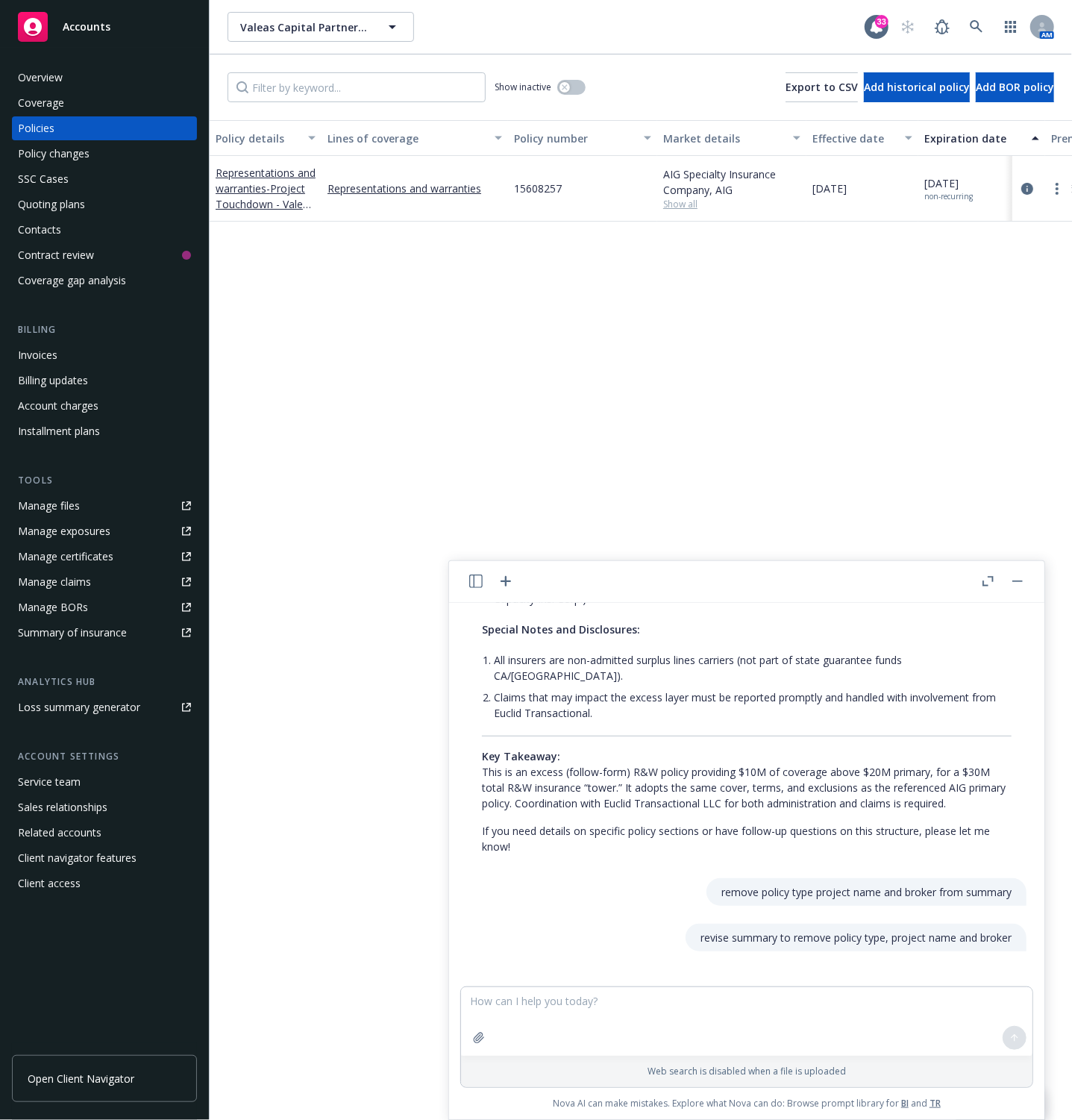 click on "revise summary to remove policy type, project name and broker" at bounding box center (856, 937) 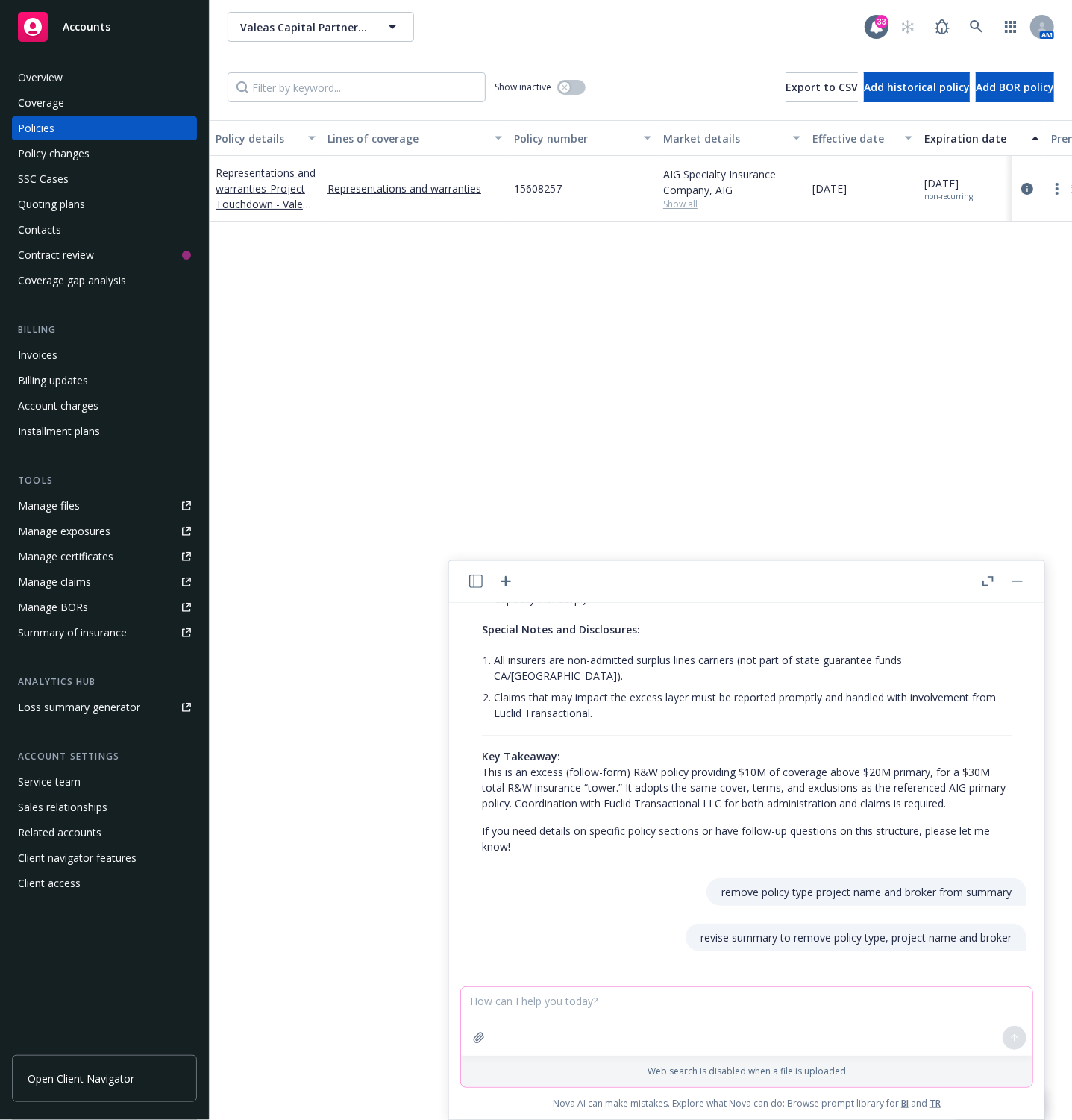 click at bounding box center [747, 1022] 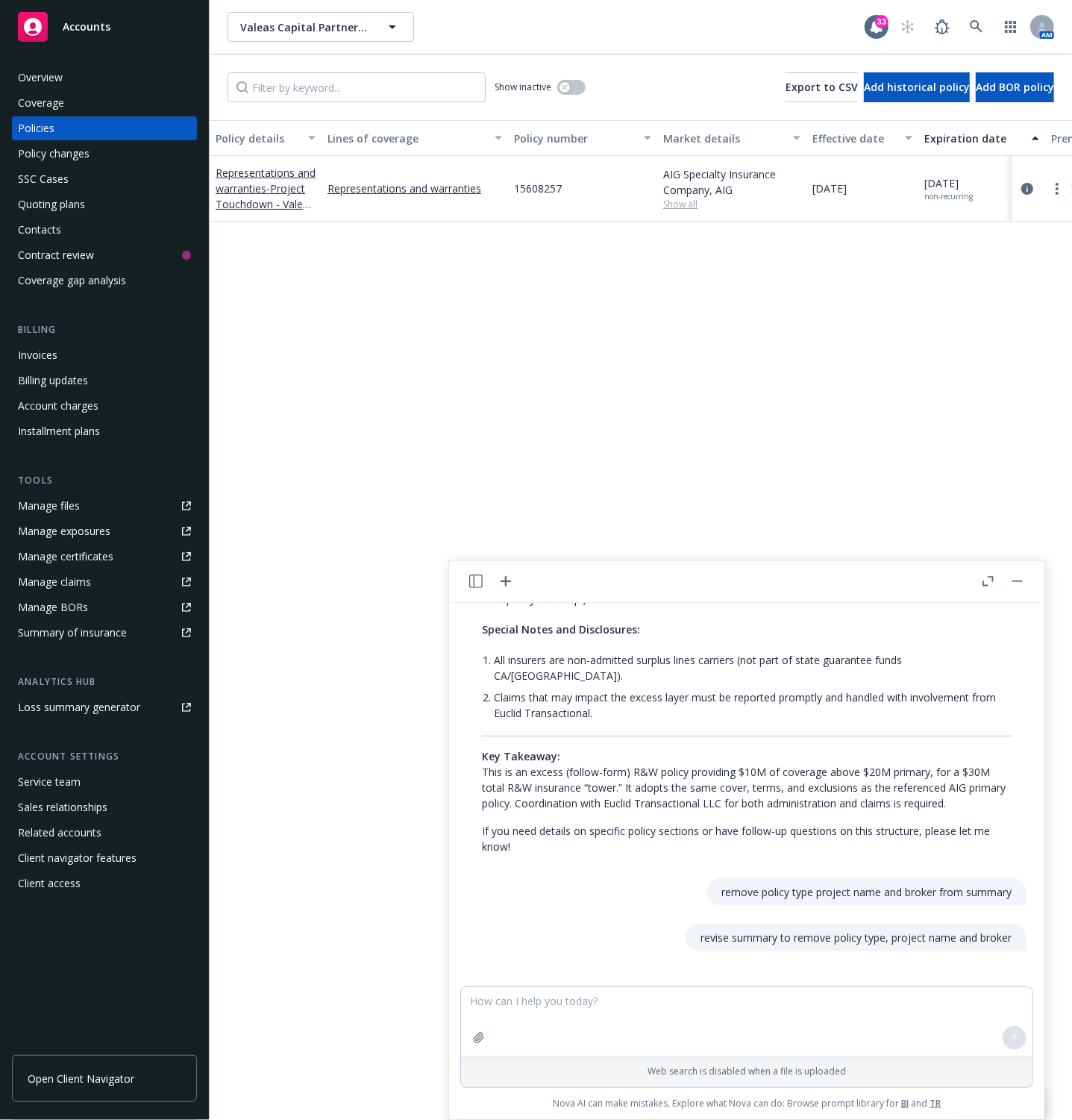 click on "Policy details Lines of coverage Policy number Market details Effective date Expiration date Premium Billing method Stage Status Service team leaders Representations and warranties  -  Project Touchdown - Valeas Capital (TicketManager) - AIG R&W Policy [[DATE]] Representations and warranties 15608257 AIG Specialty Insurance Company, AIG Show all [DATE] [DATE] non-recurring $345,000.00 Agency - Pay in full New Active [PERSON_NAME] AM [PERSON_NAME] AM 2 more" at bounding box center (641, 620) 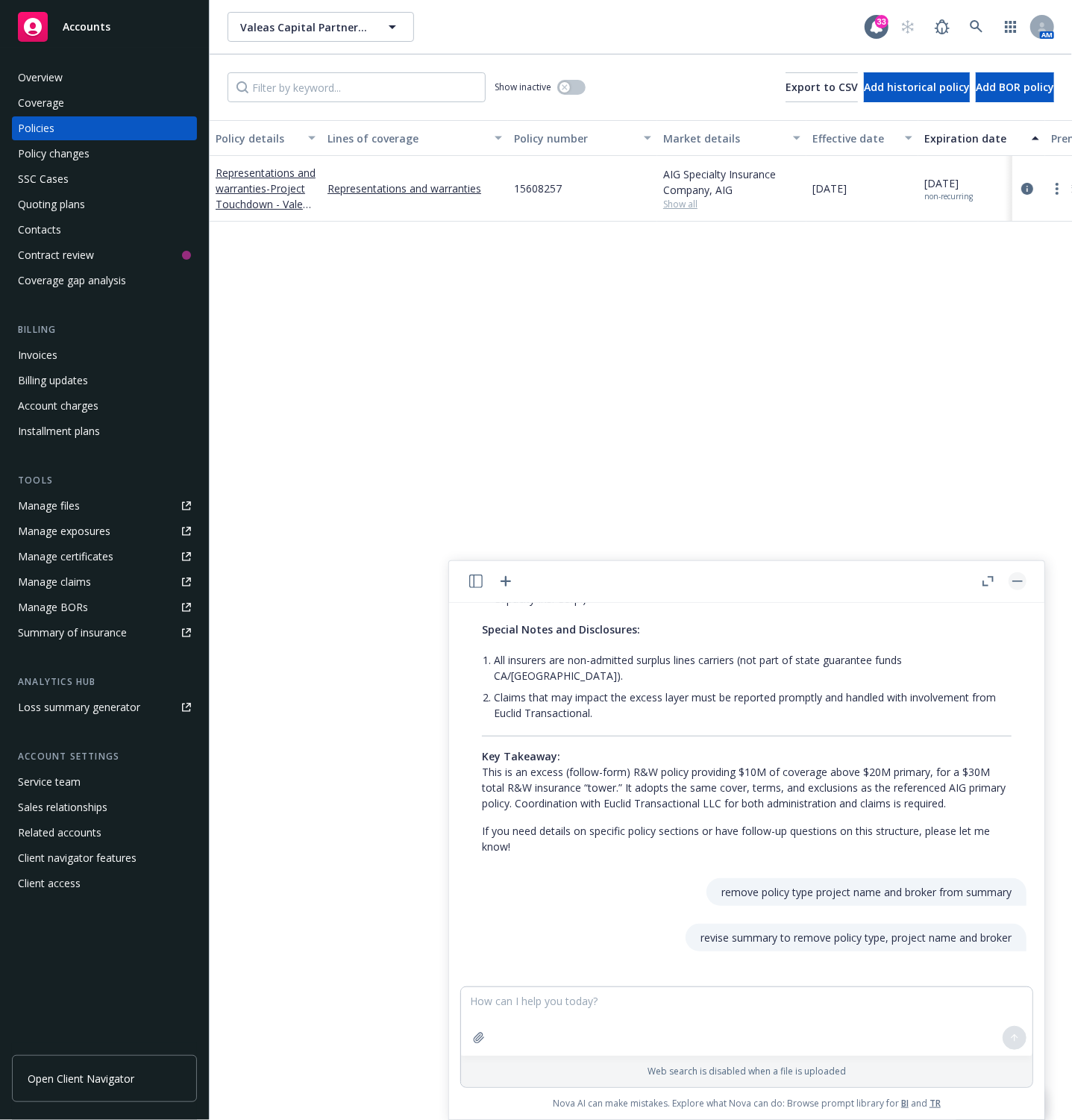 click at bounding box center (1018, 581) 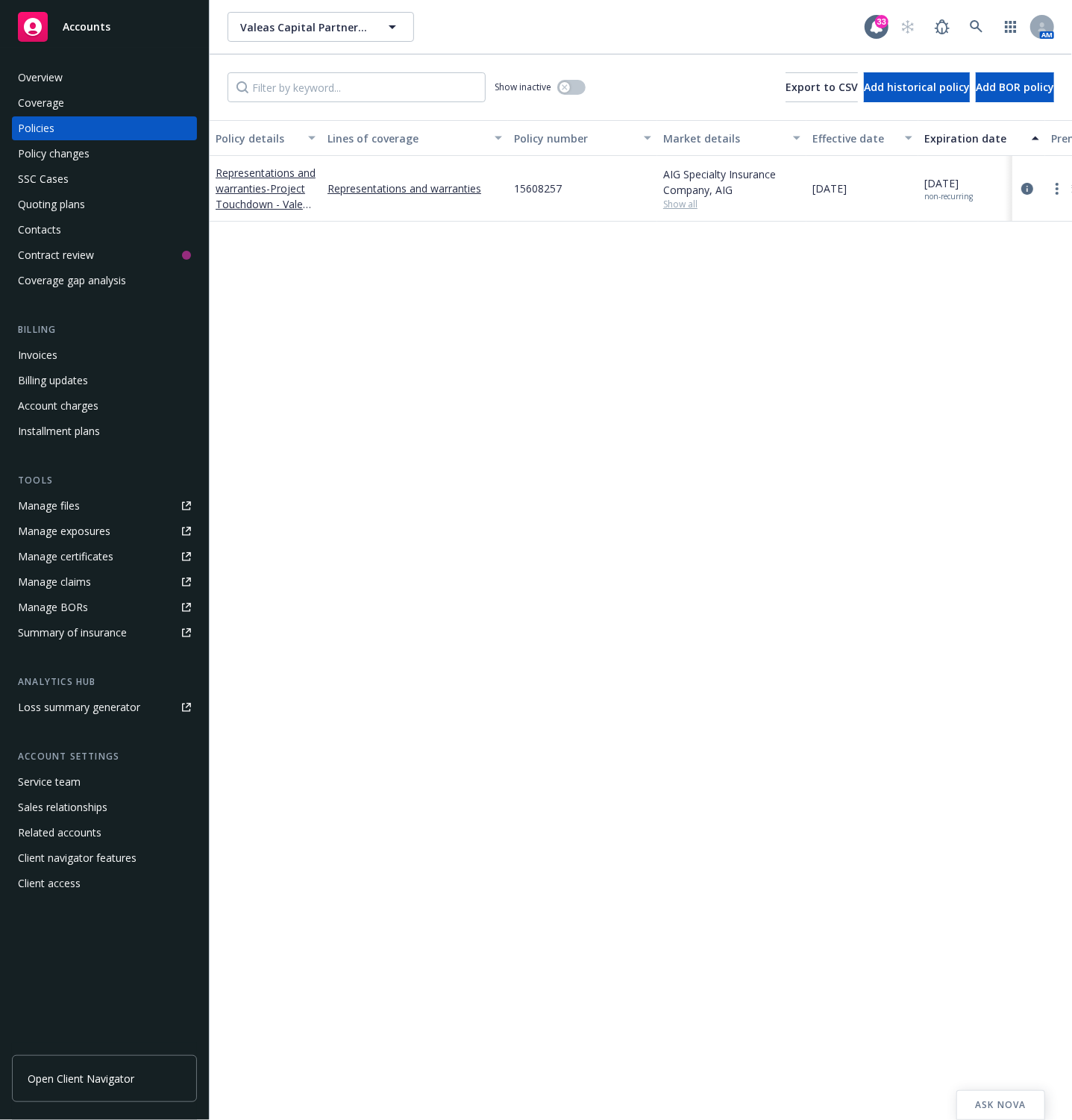 click on "Policy details Lines of coverage Policy number Market details Effective date Expiration date Premium Billing method Stage Status Service team leaders Representations and warranties  -  Project Touchdown - Valeas Capital (TicketManager) - AIG R&W Policy [[DATE]] Representations and warranties 15608257 AIG Specialty Insurance Company, AIG Show all [DATE] [DATE] non-recurring $345,000.00 Agency - Pay in full New Active [PERSON_NAME] AM [PERSON_NAME] AM 2 more" at bounding box center [641, 620] 